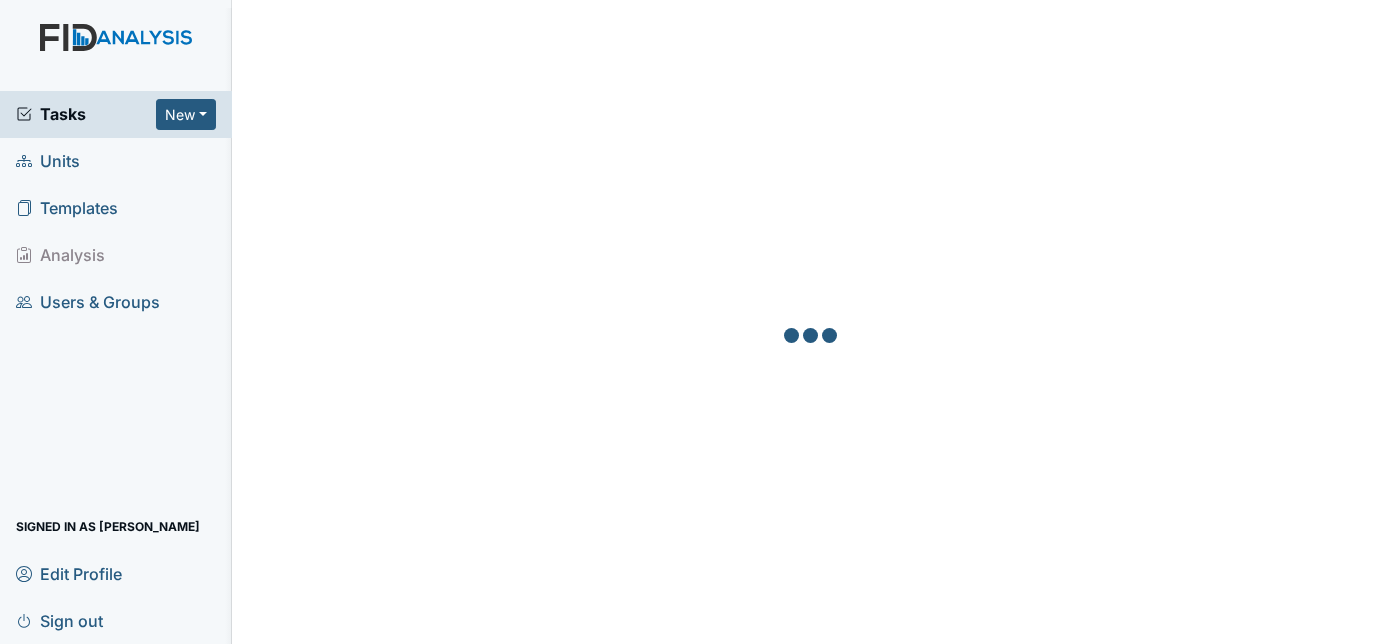 scroll, scrollTop: 0, scrollLeft: 0, axis: both 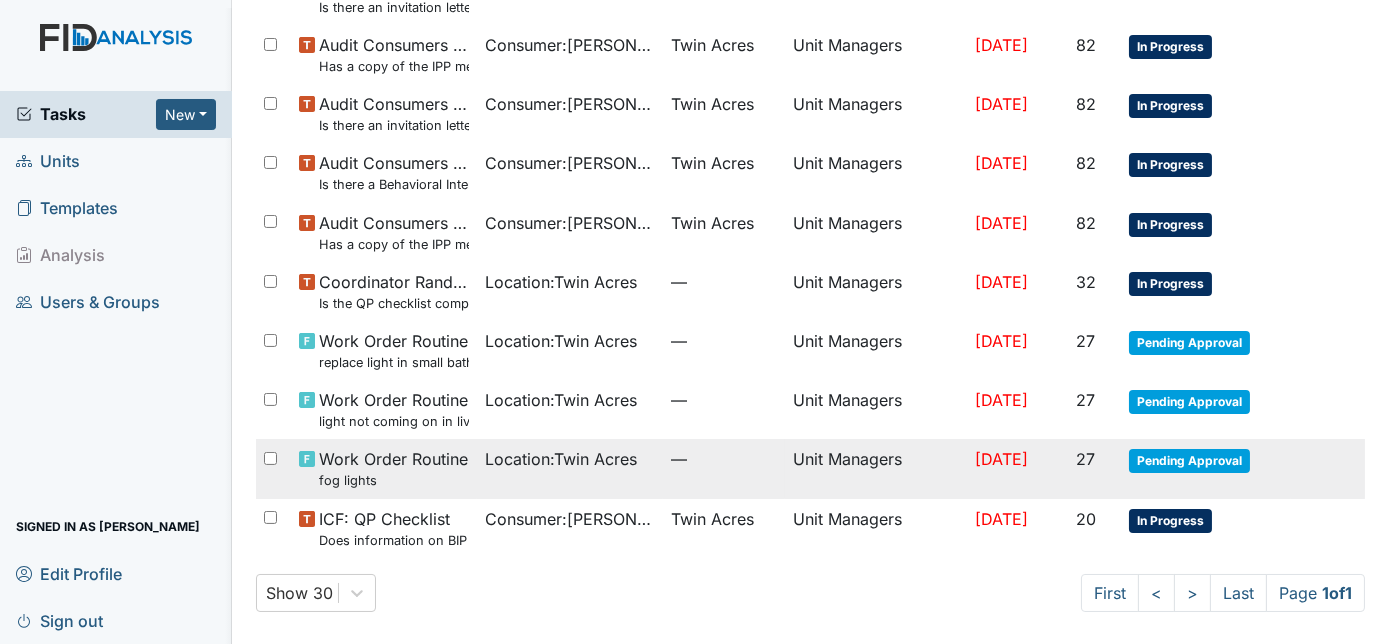 click on "Unit Managers" at bounding box center [876, 468] 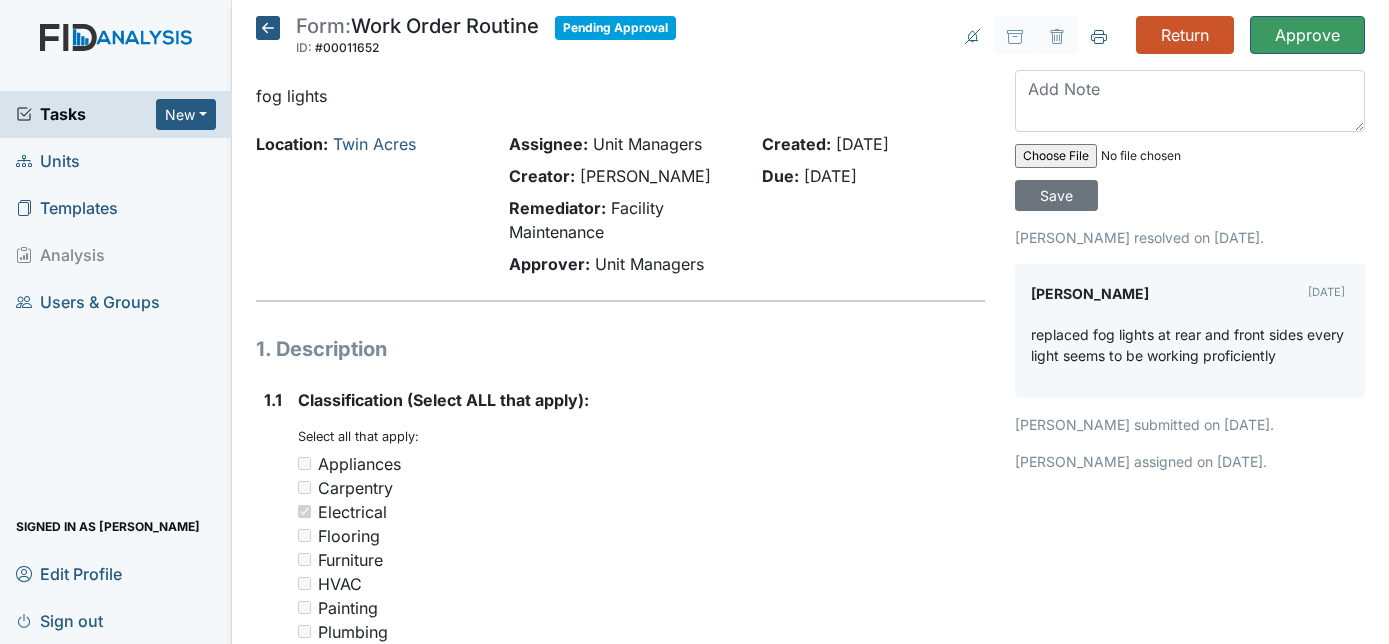 scroll, scrollTop: 0, scrollLeft: 0, axis: both 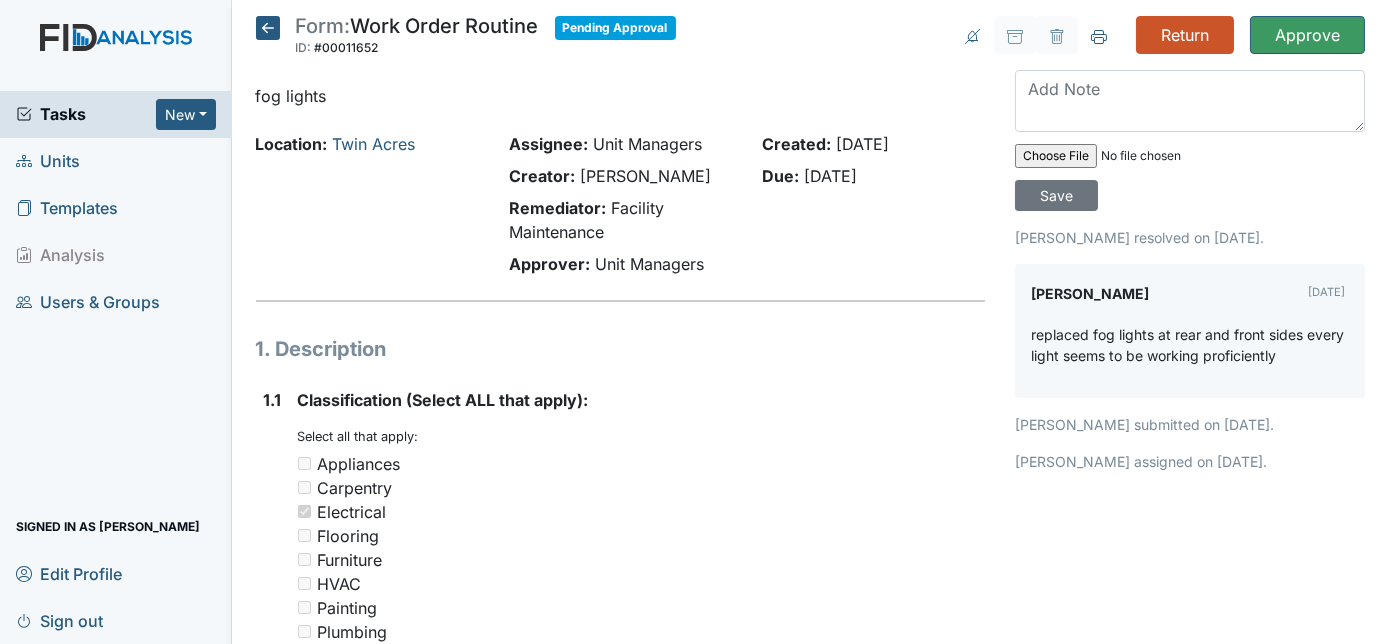 click 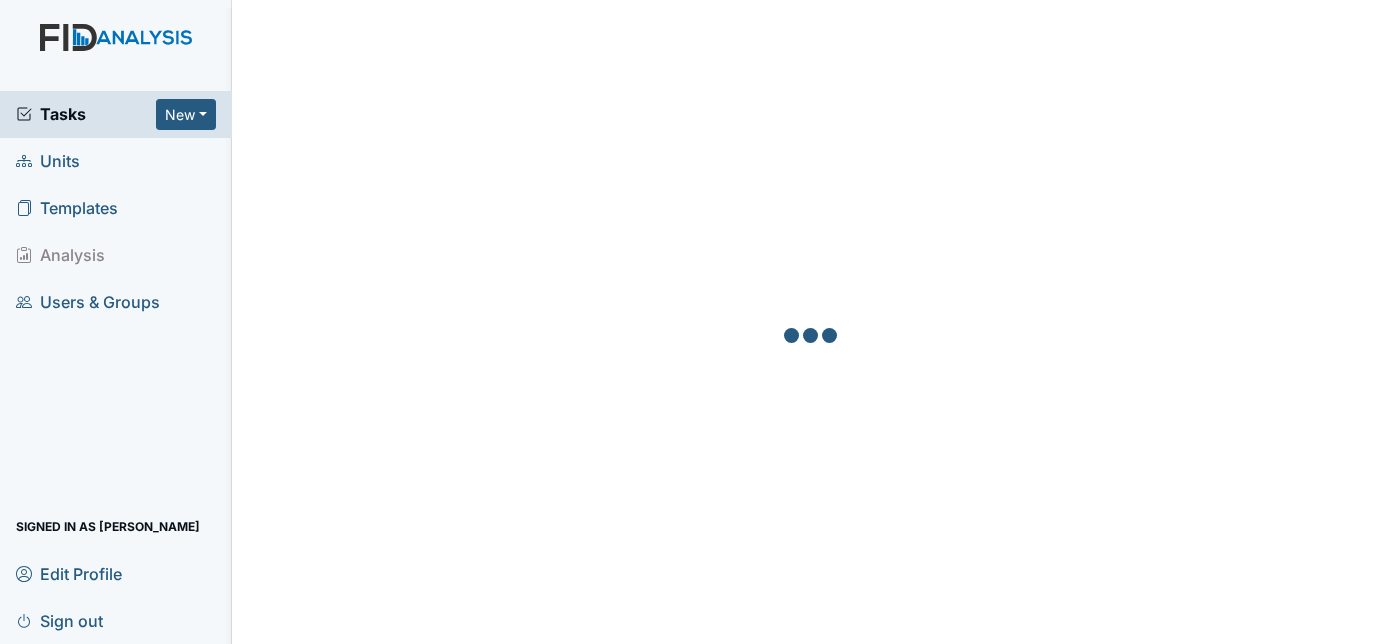 scroll, scrollTop: 0, scrollLeft: 0, axis: both 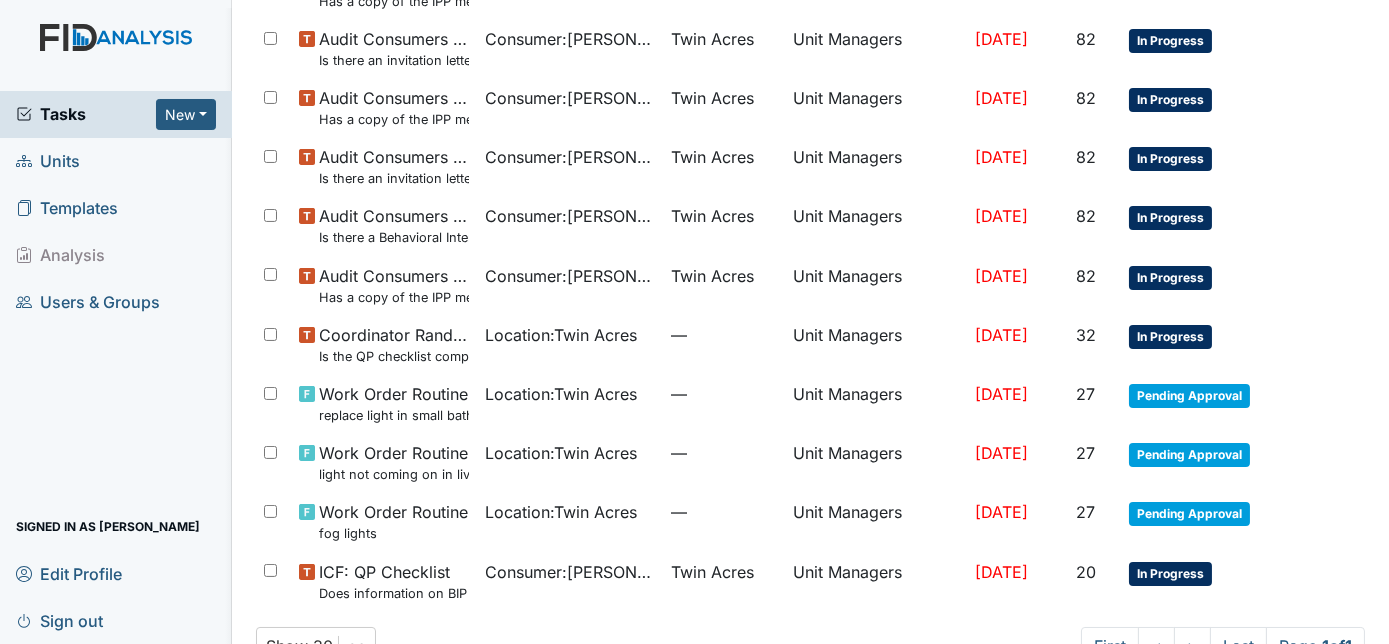 click on "Units" at bounding box center (48, 161) 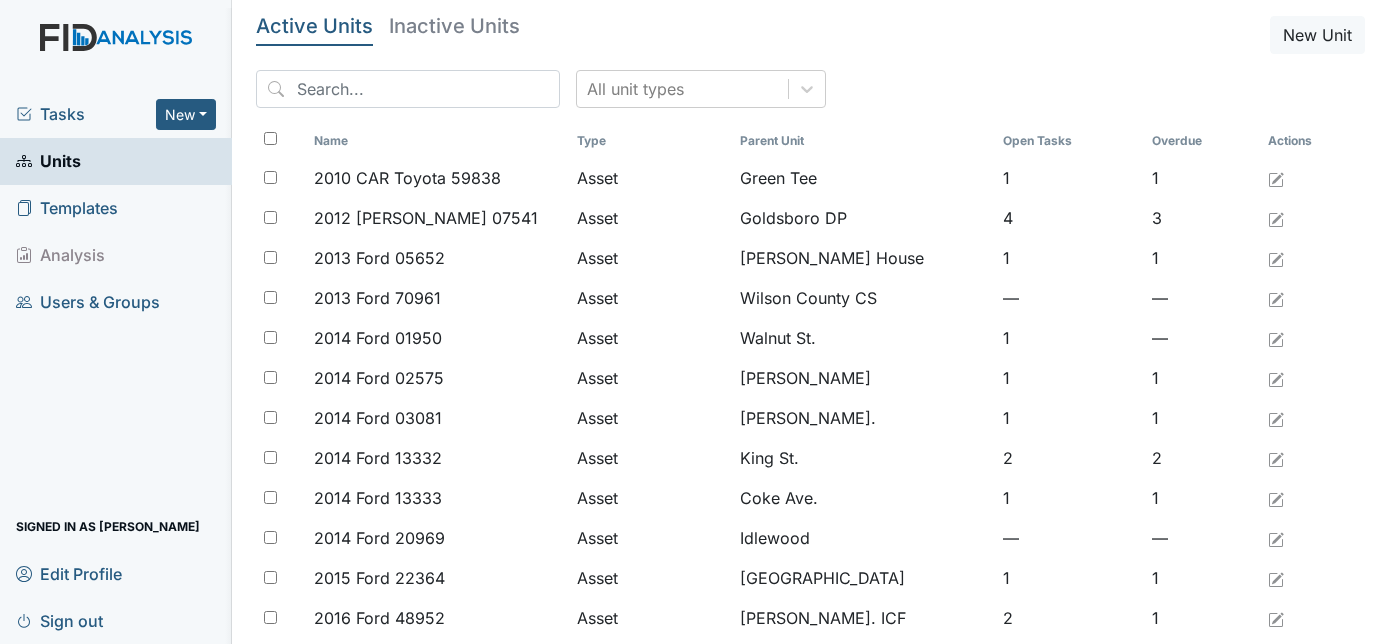 scroll, scrollTop: 0, scrollLeft: 0, axis: both 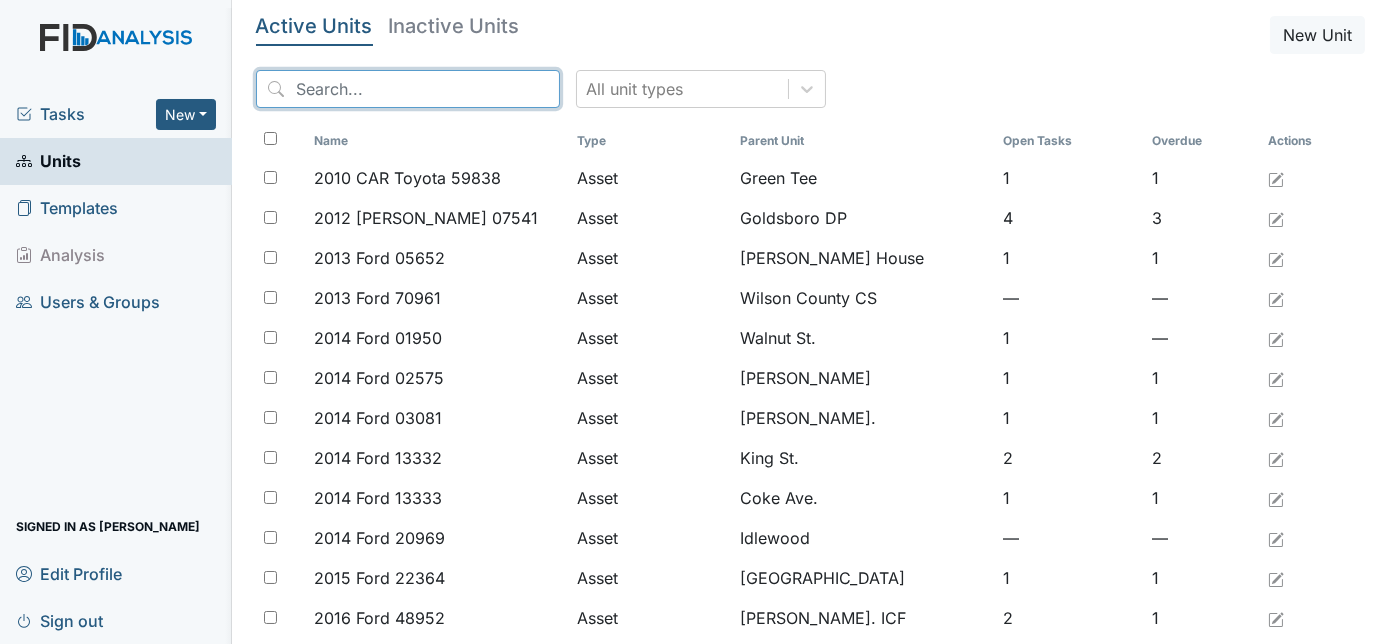 click at bounding box center [408, 89] 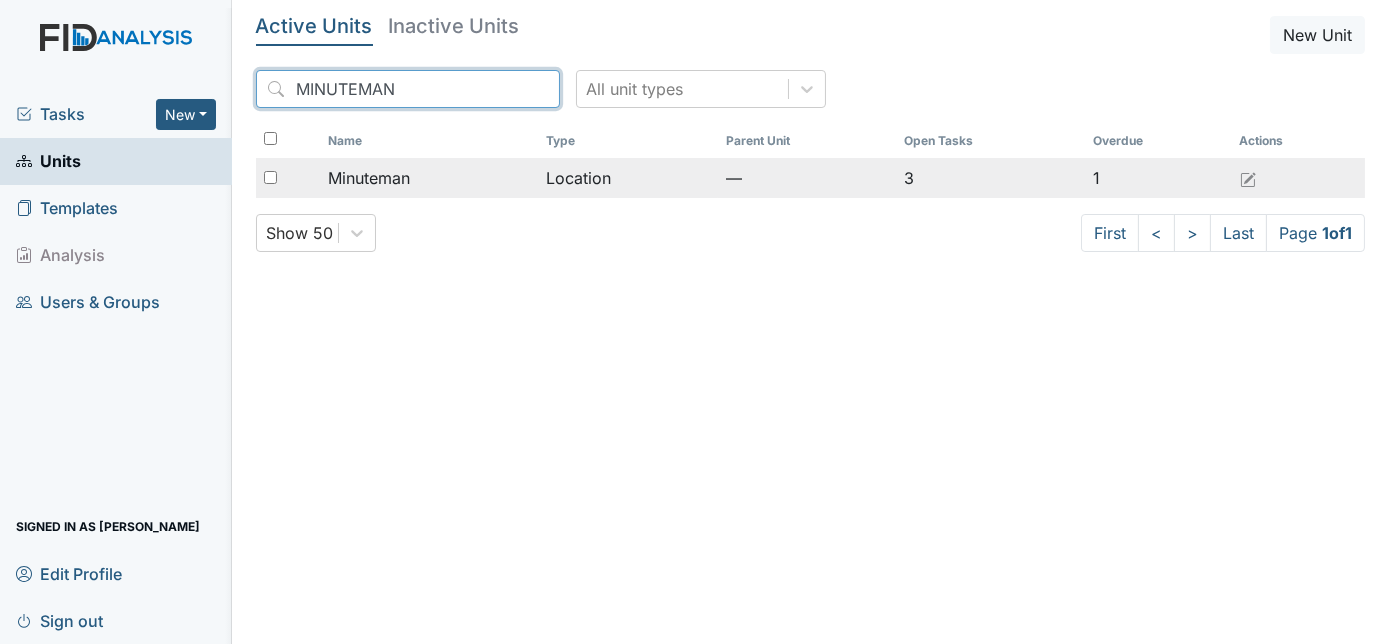 type on "MINUTEMAN" 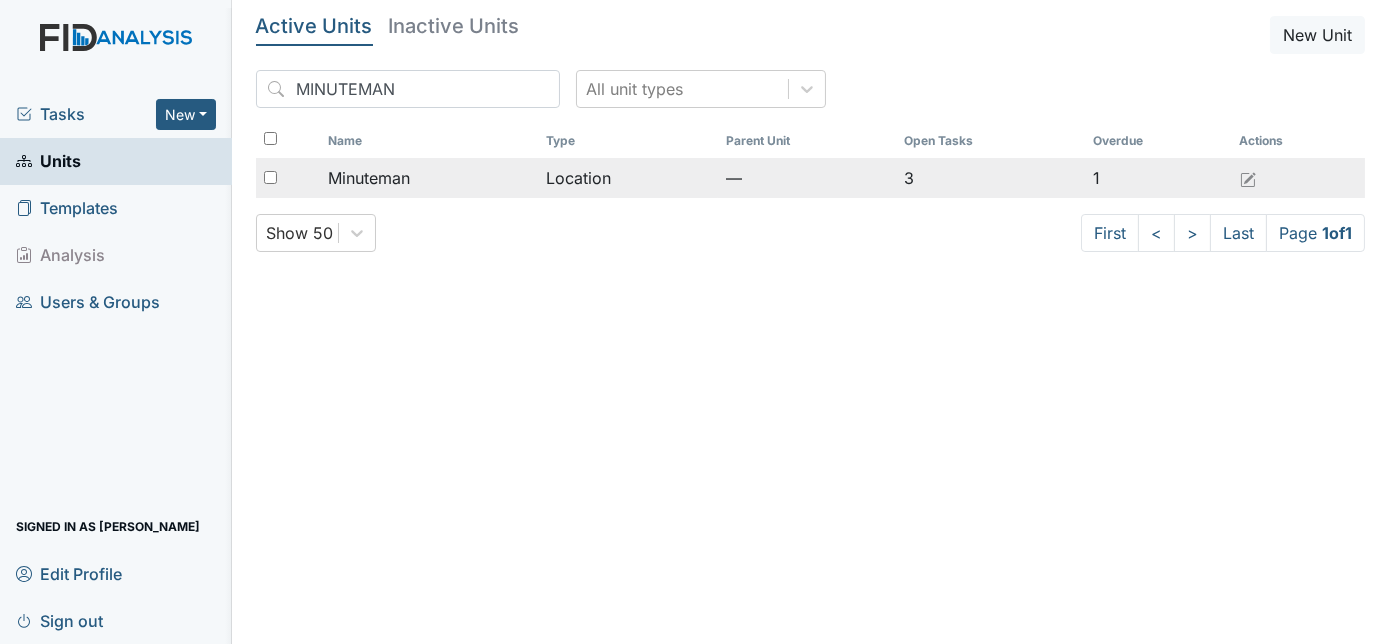 click at bounding box center (270, 177) 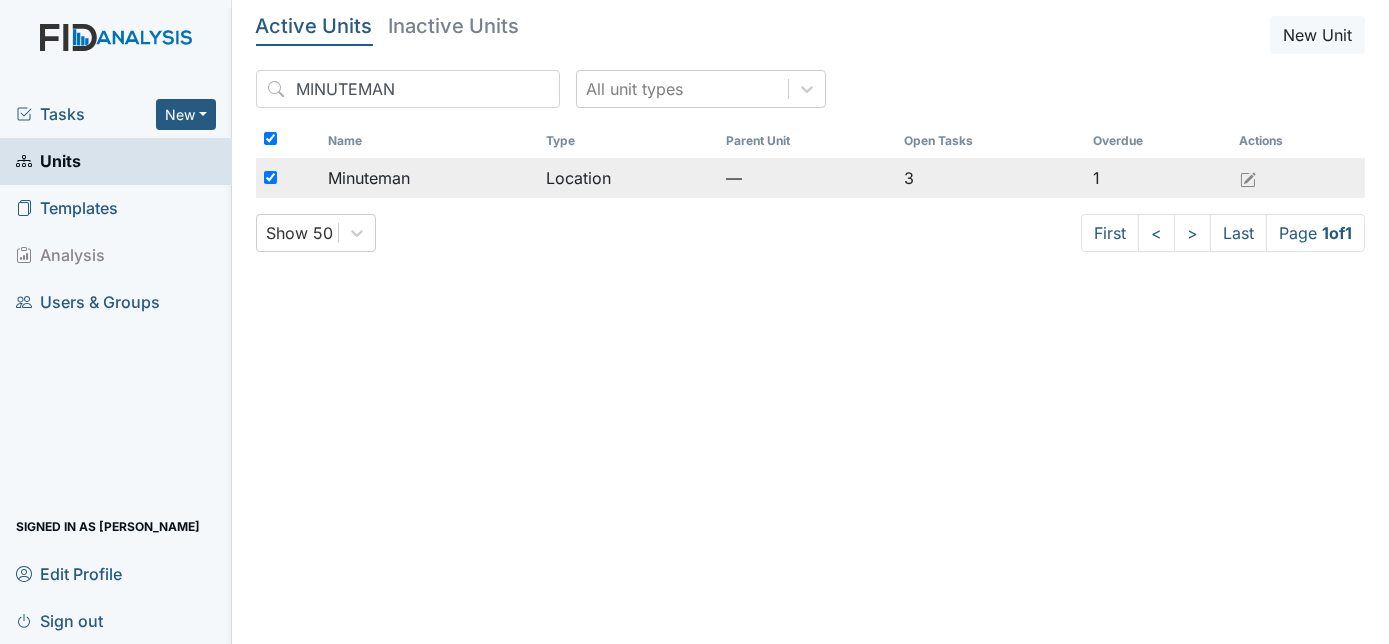checkbox on "true" 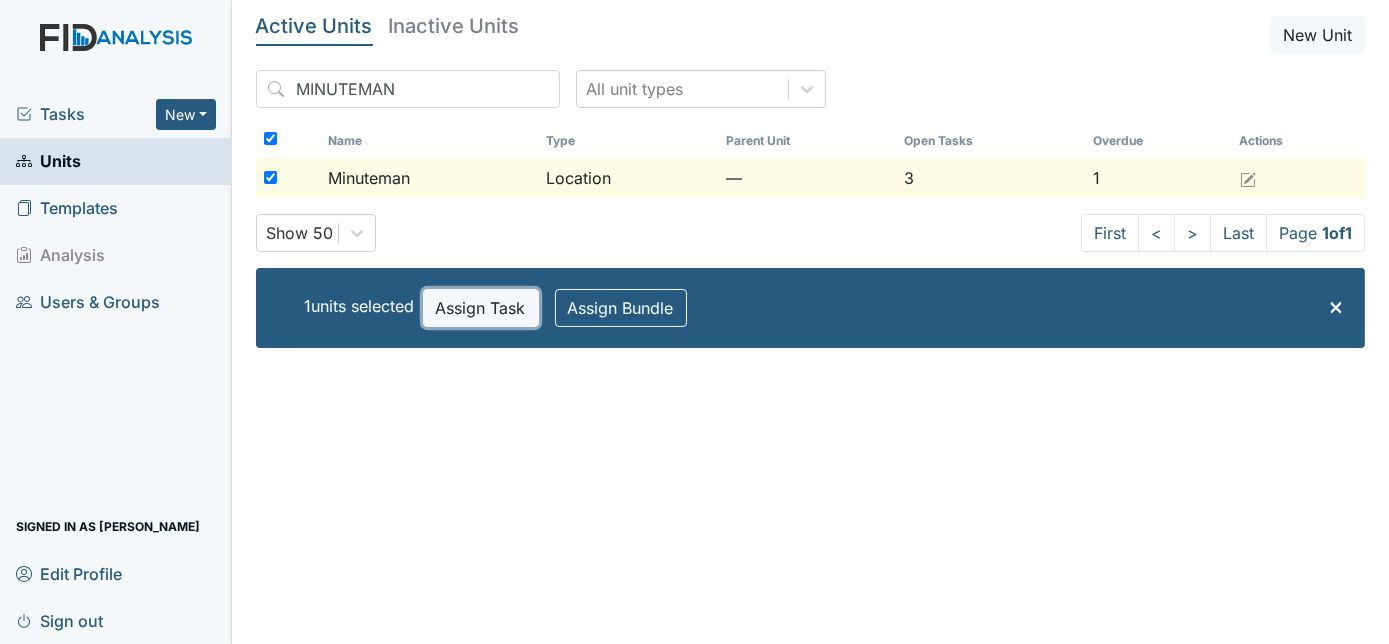 click on "Assign Task" at bounding box center (481, 308) 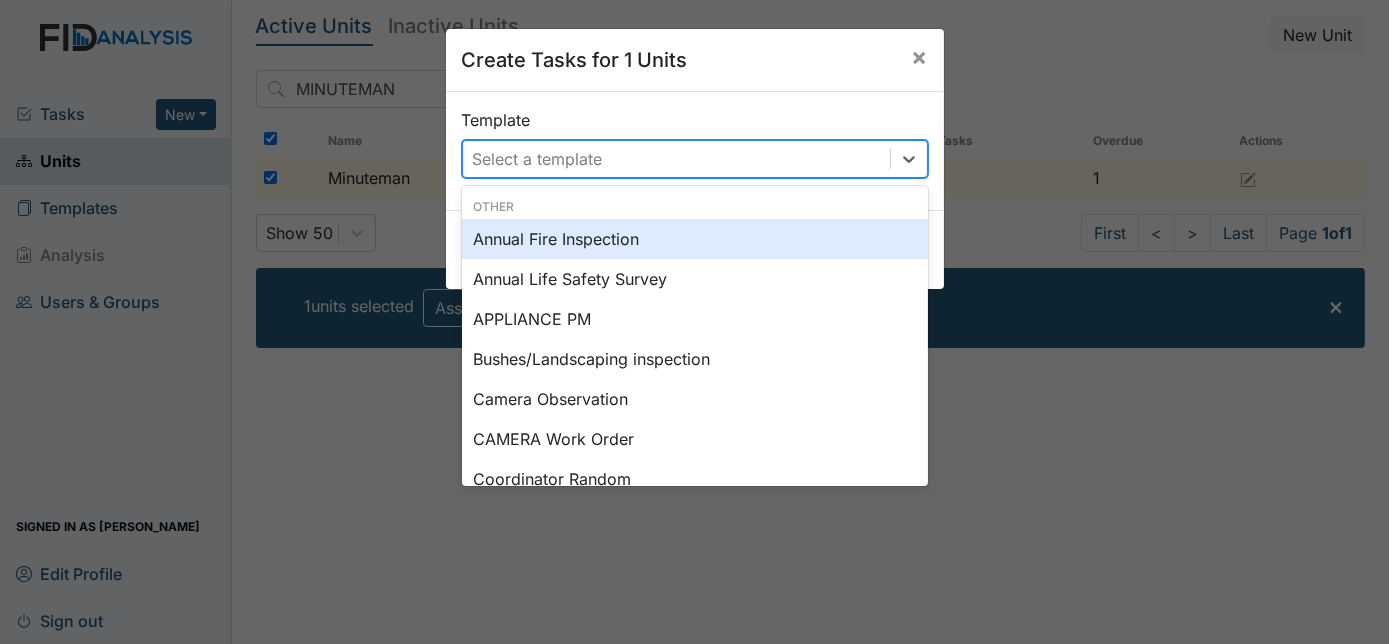 click on "Select a template" at bounding box center (538, 159) 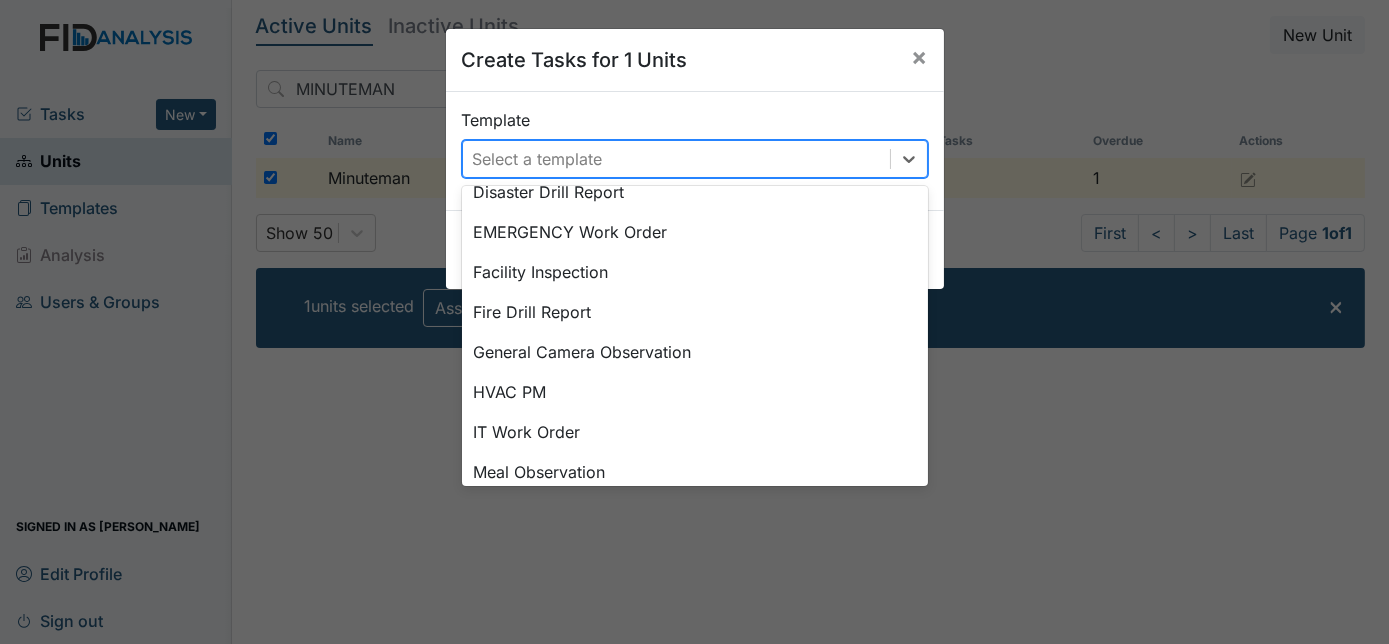 scroll, scrollTop: 363, scrollLeft: 0, axis: vertical 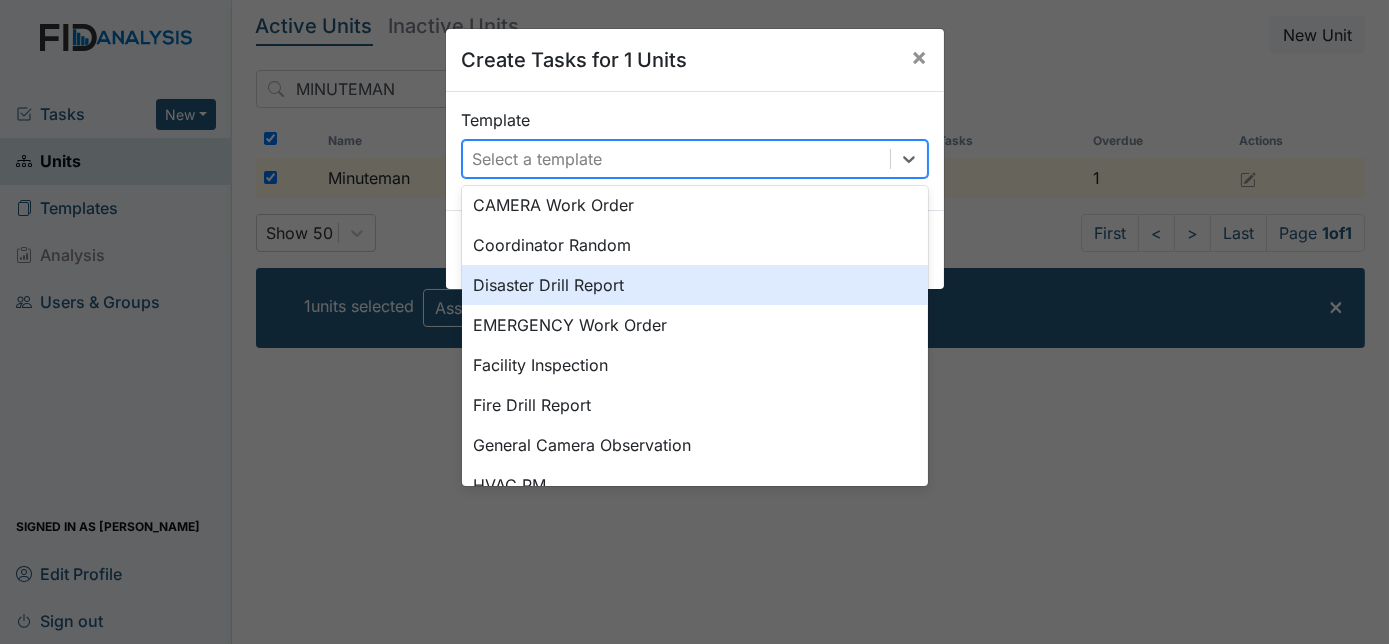 click on "Disaster Drill Report" at bounding box center (695, 285) 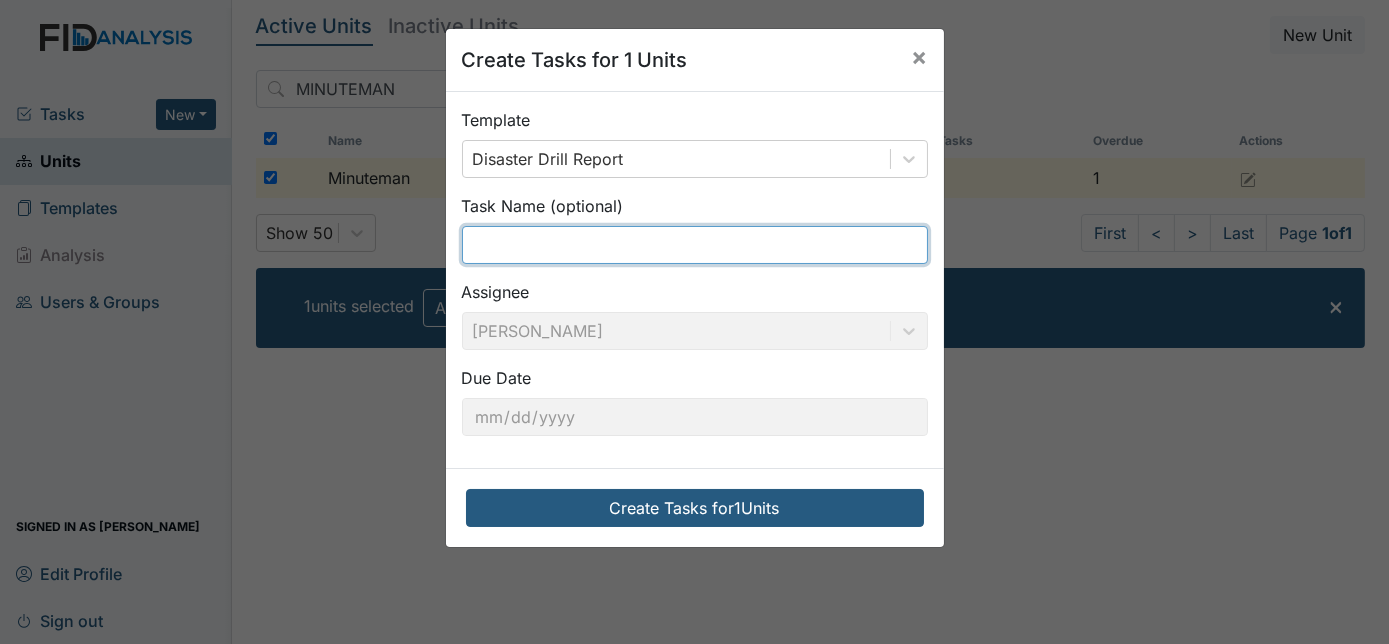click at bounding box center (695, 245) 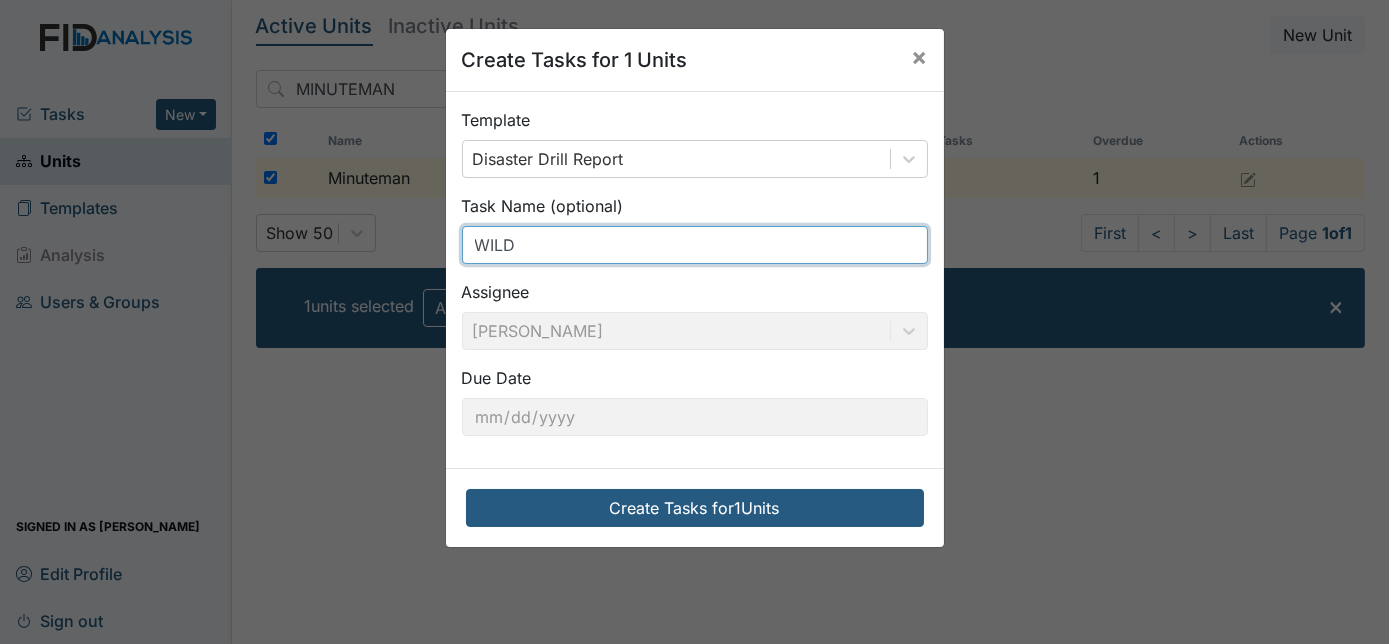 type on "WILDLIFE" 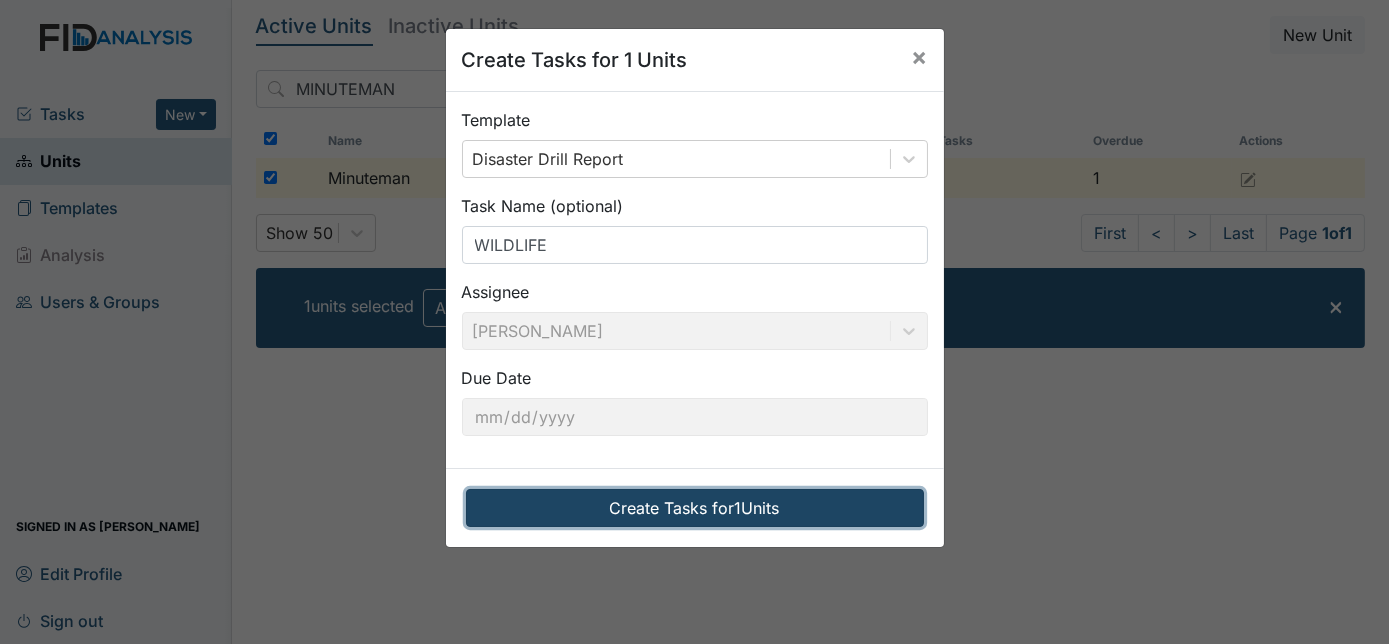 type 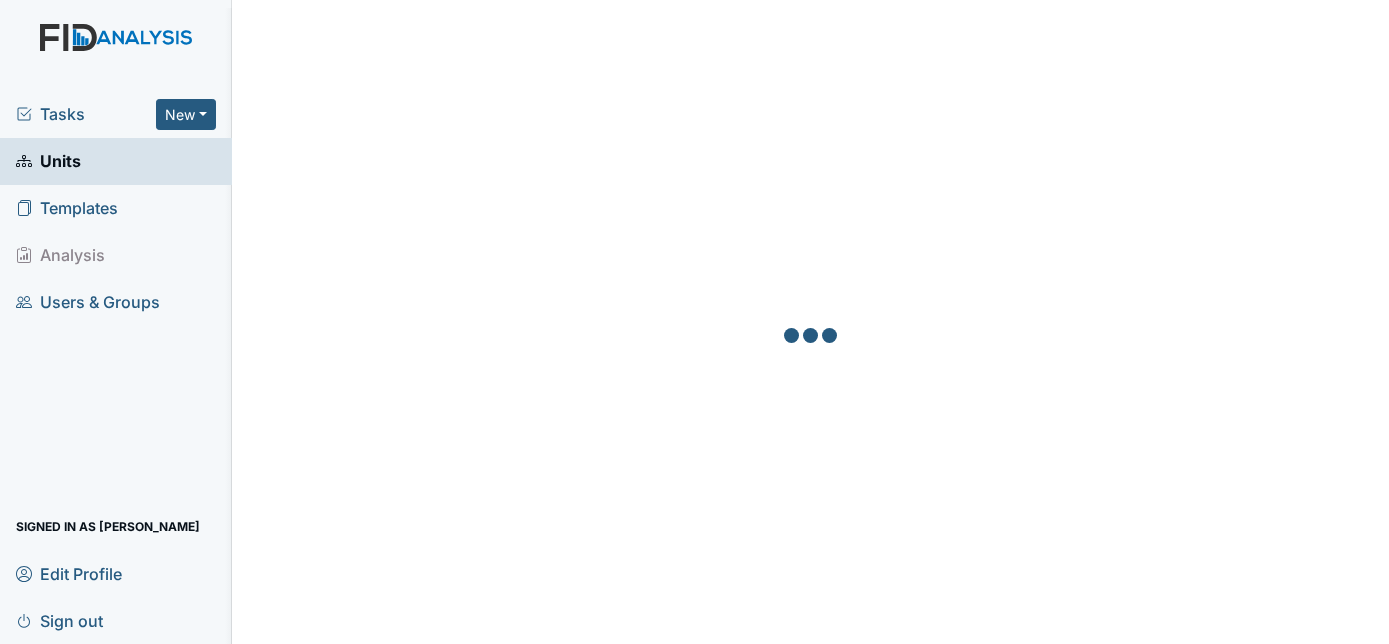 scroll, scrollTop: 0, scrollLeft: 0, axis: both 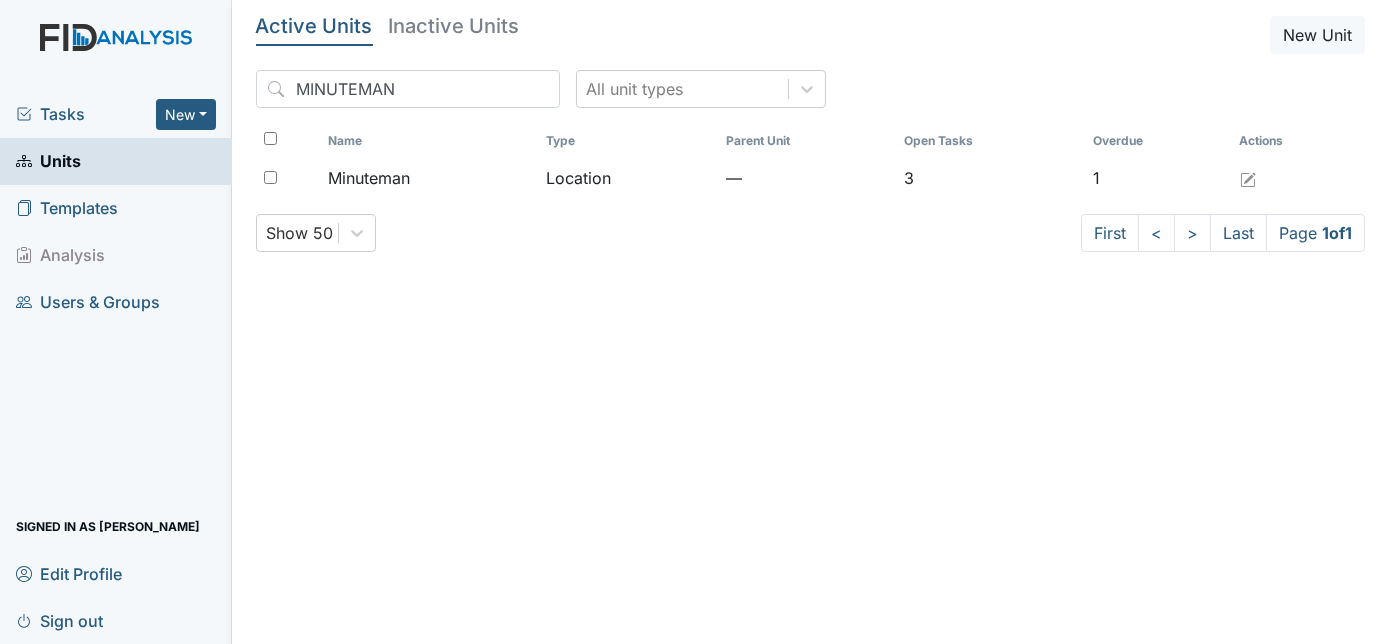 click on "Tasks" at bounding box center [86, 114] 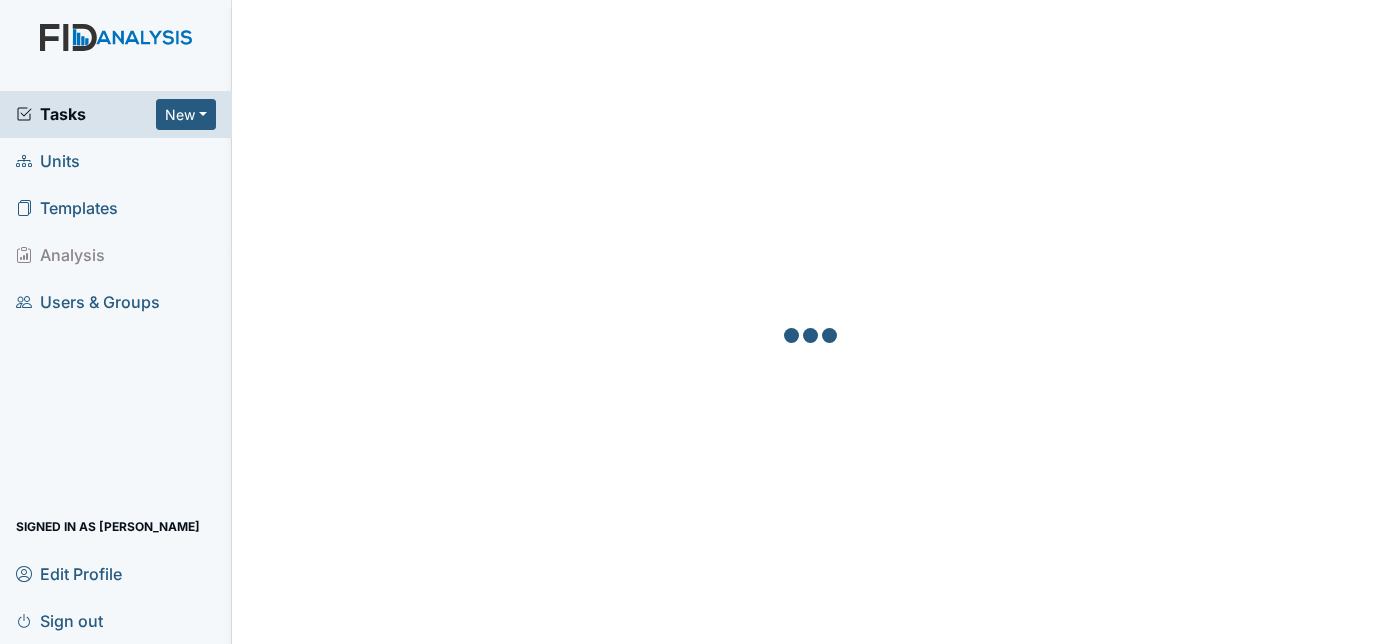 scroll, scrollTop: 0, scrollLeft: 0, axis: both 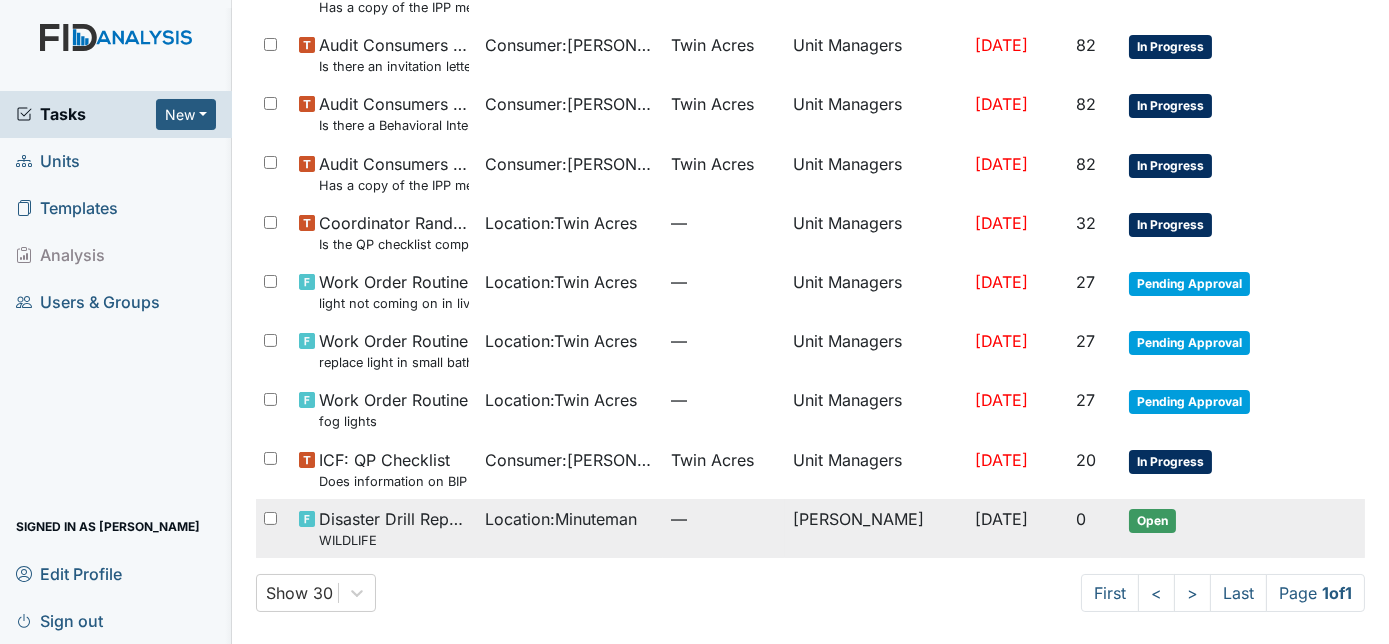click on "Location :  Minuteman" at bounding box center [570, 528] 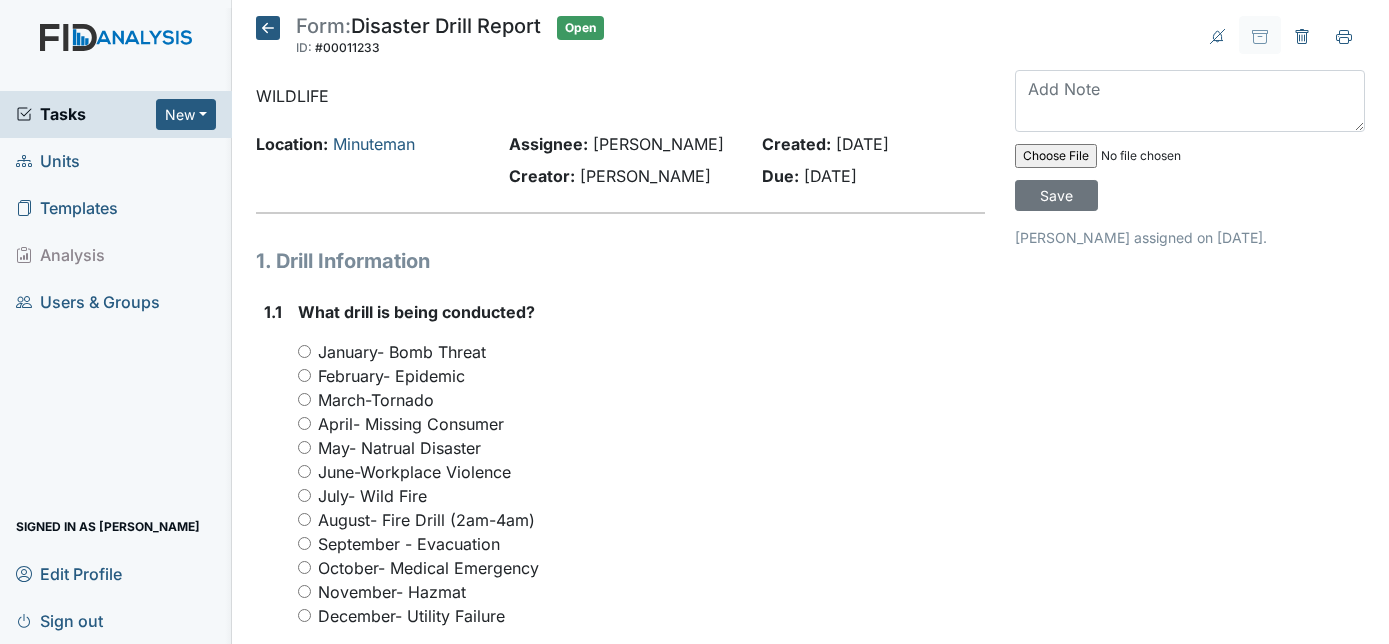 scroll, scrollTop: 0, scrollLeft: 0, axis: both 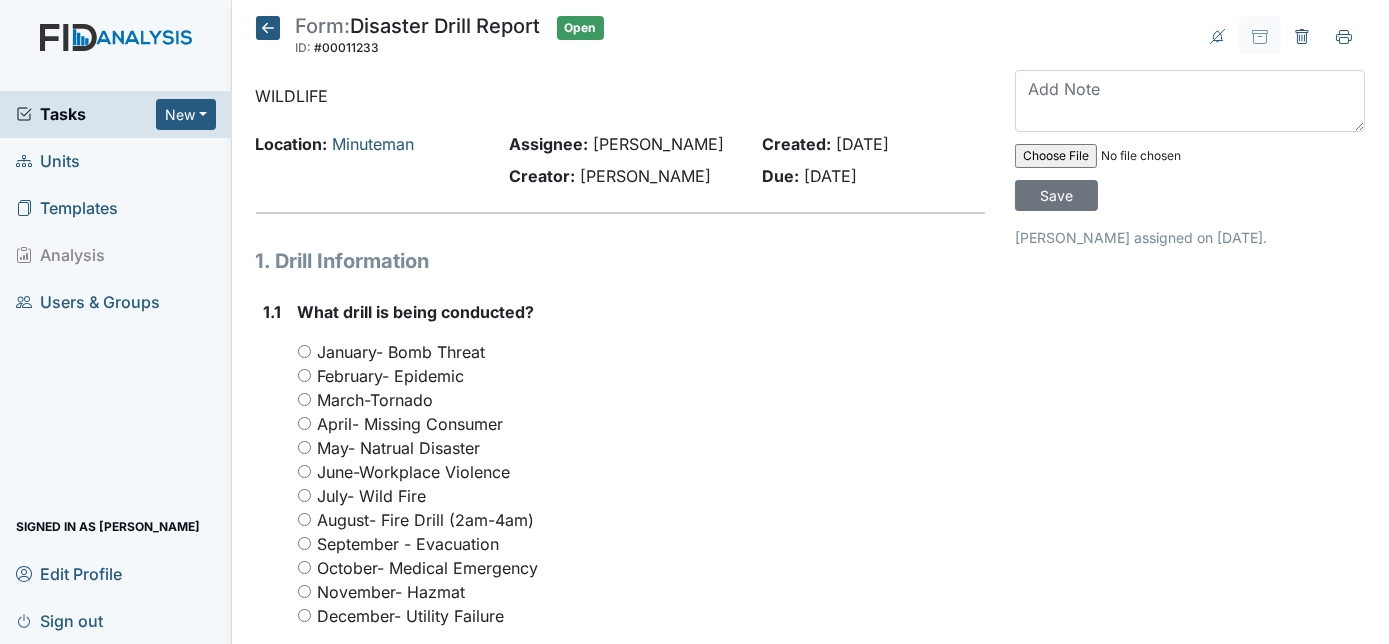 click on "July- Wild Fire" at bounding box center (304, 495) 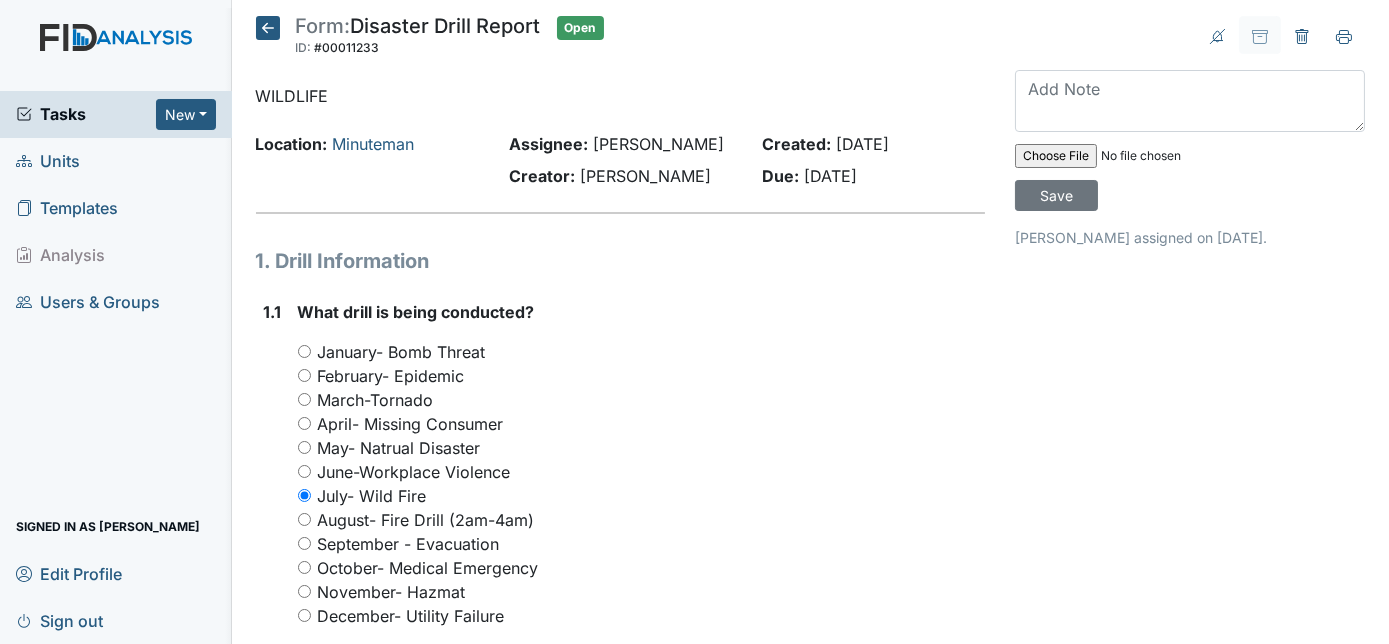 click on "1.1" at bounding box center [273, 543] 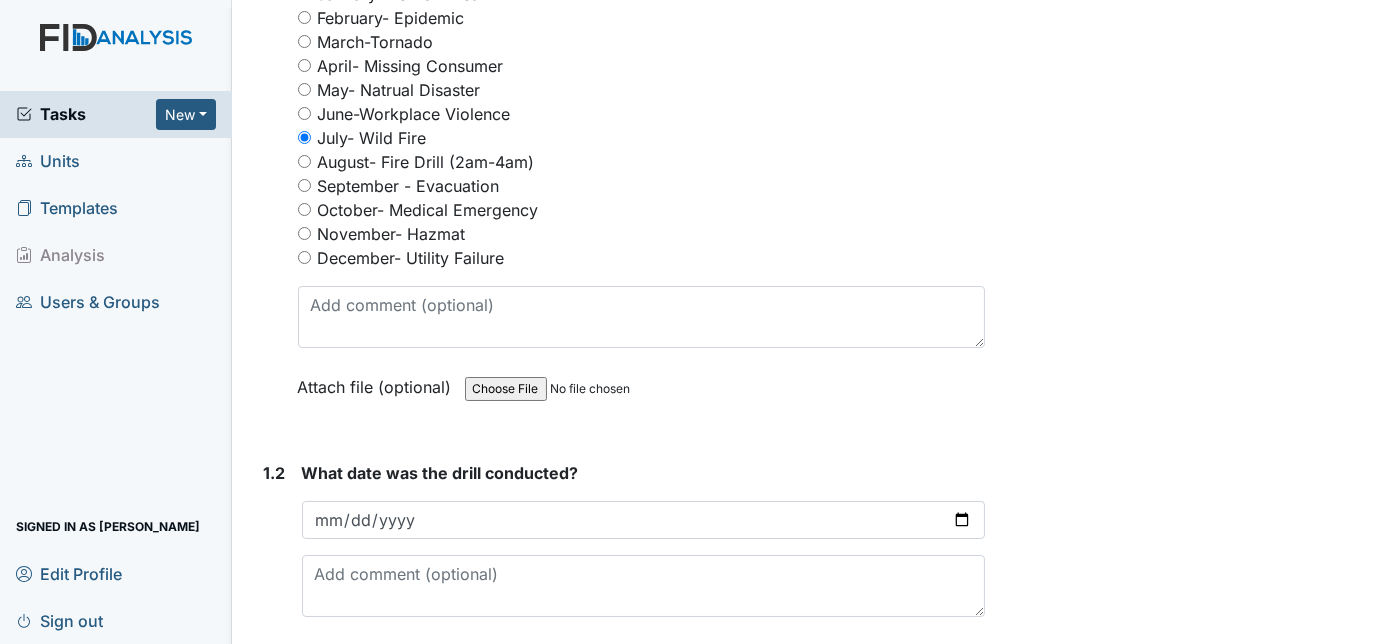 scroll, scrollTop: 363, scrollLeft: 0, axis: vertical 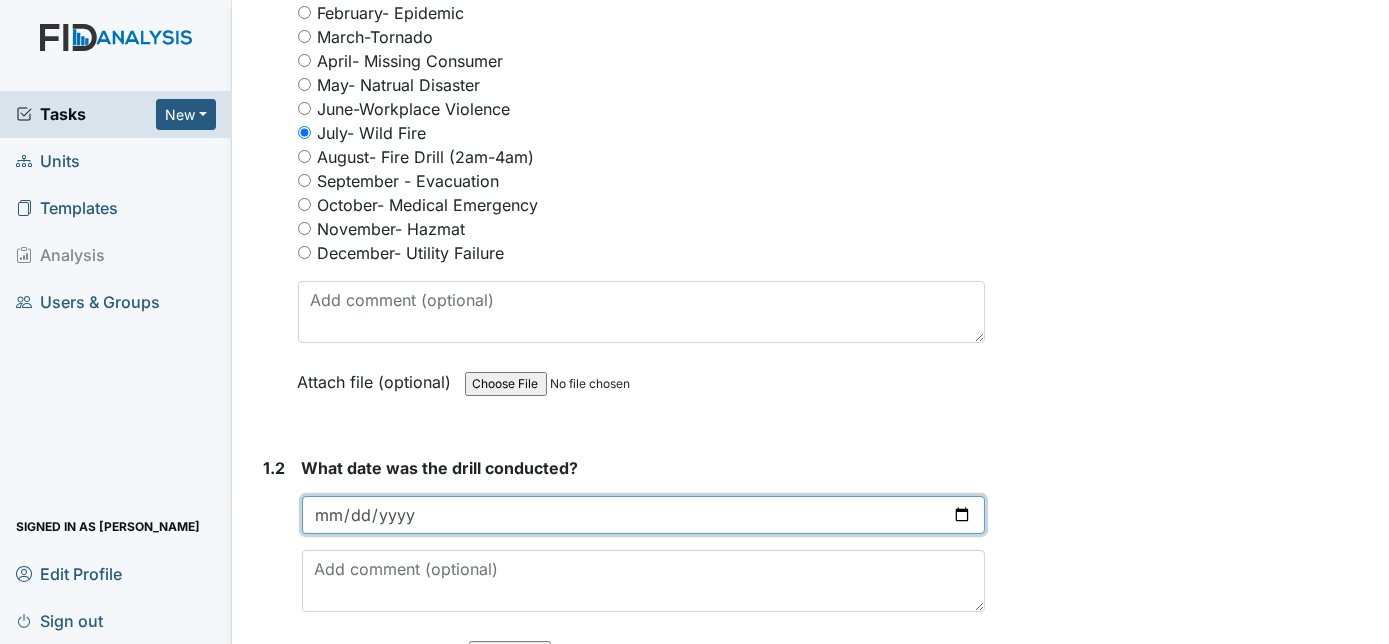 click at bounding box center (644, 515) 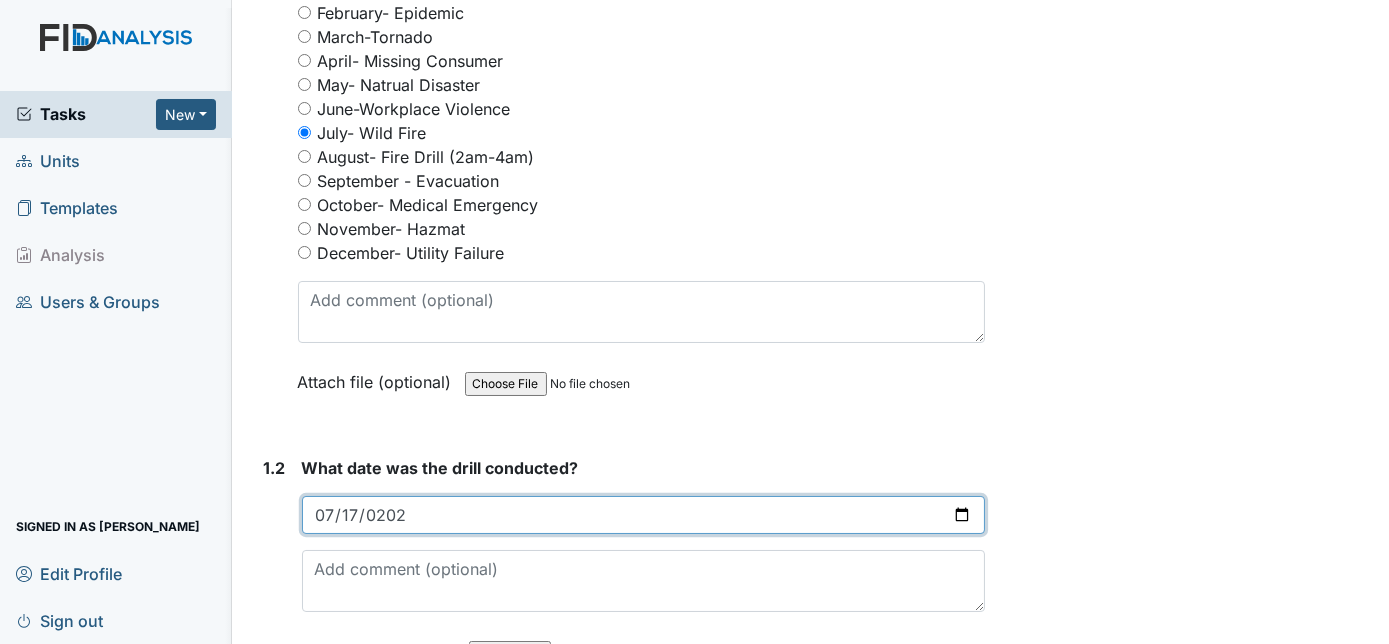 type on "2025-07-17" 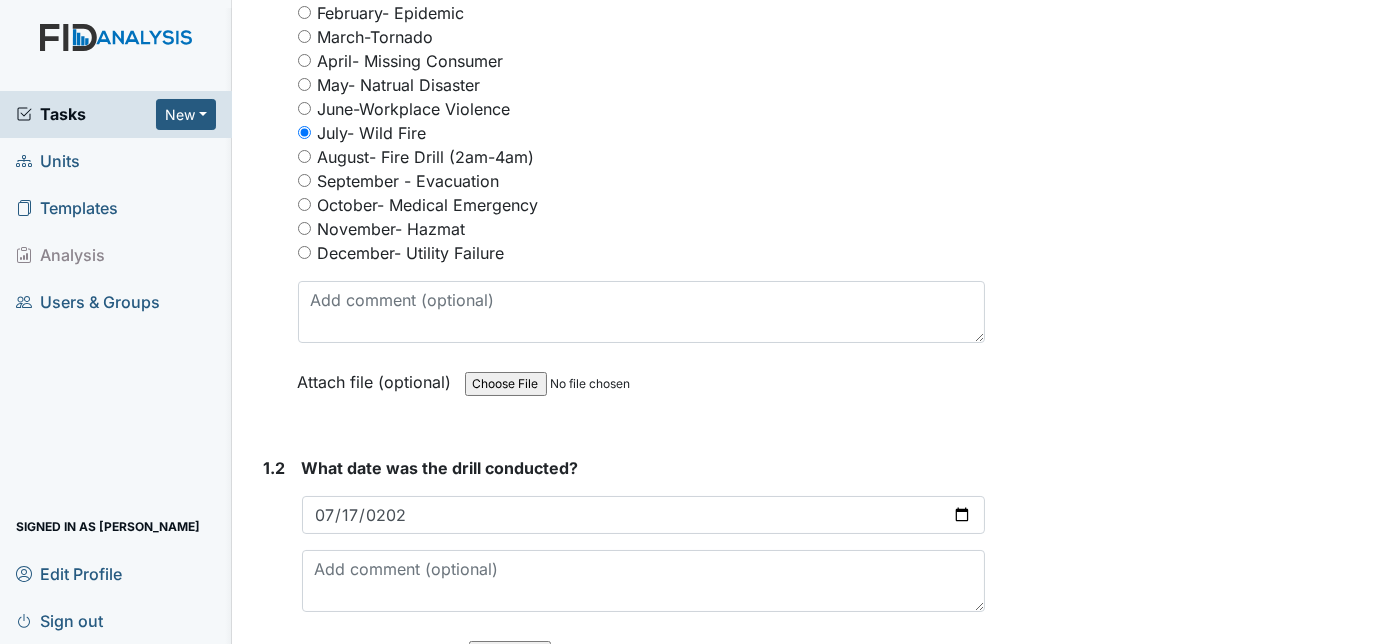 click on "1.2" at bounding box center (275, 574) 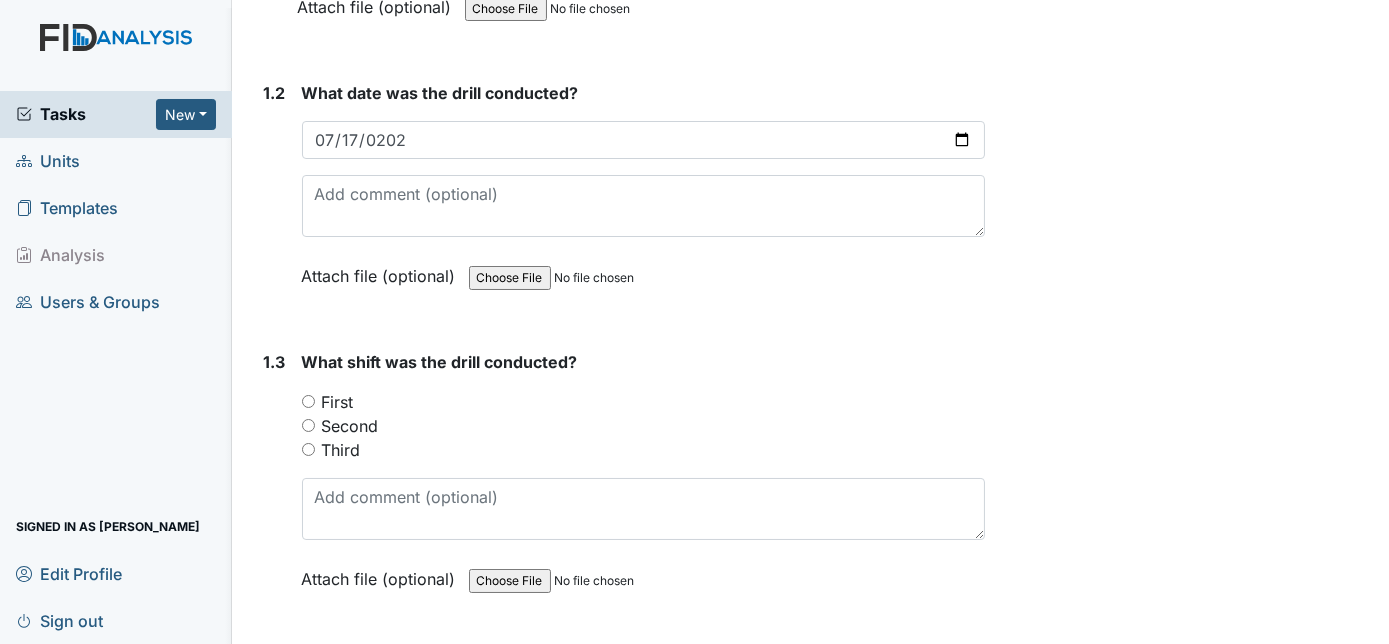 scroll, scrollTop: 763, scrollLeft: 0, axis: vertical 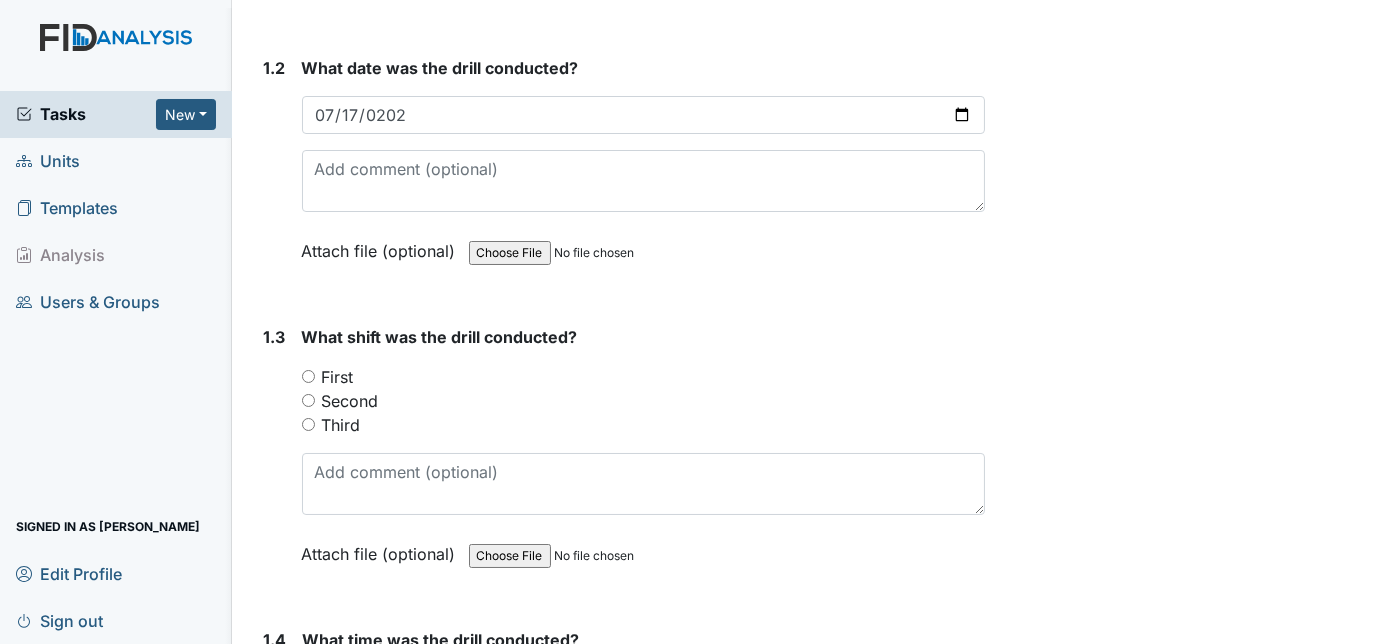 click on "First" at bounding box center (308, 376) 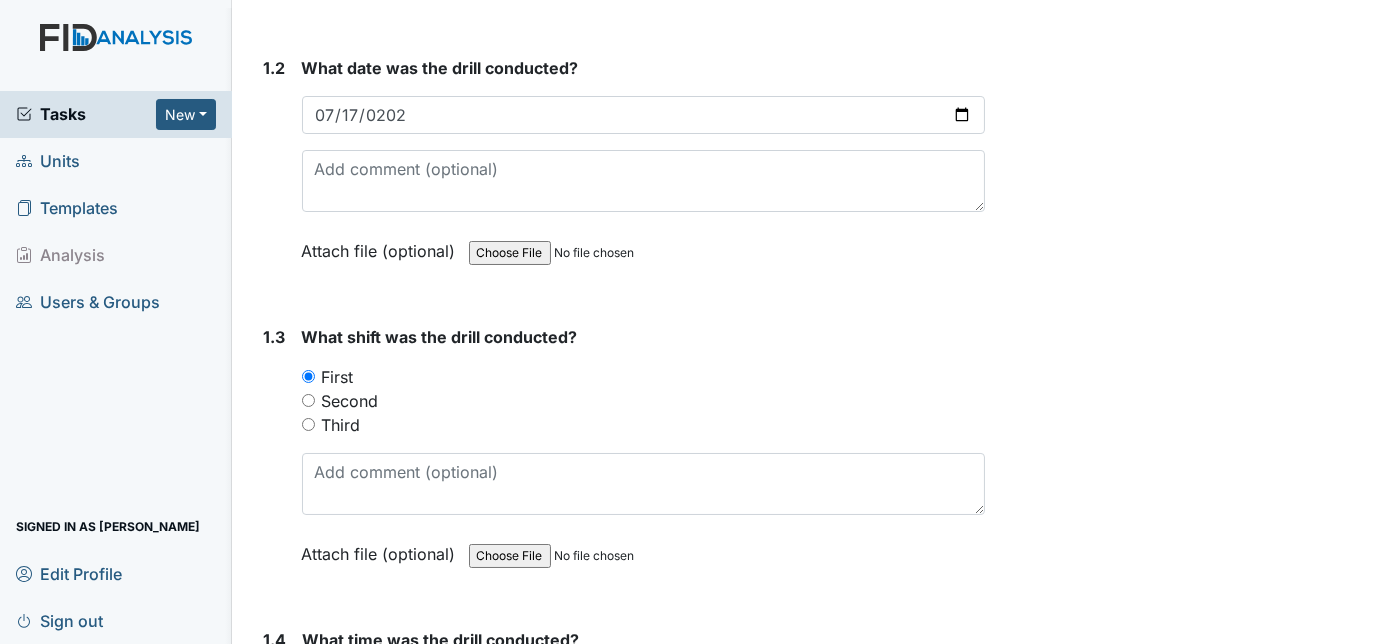 click on "1.3" at bounding box center [275, 460] 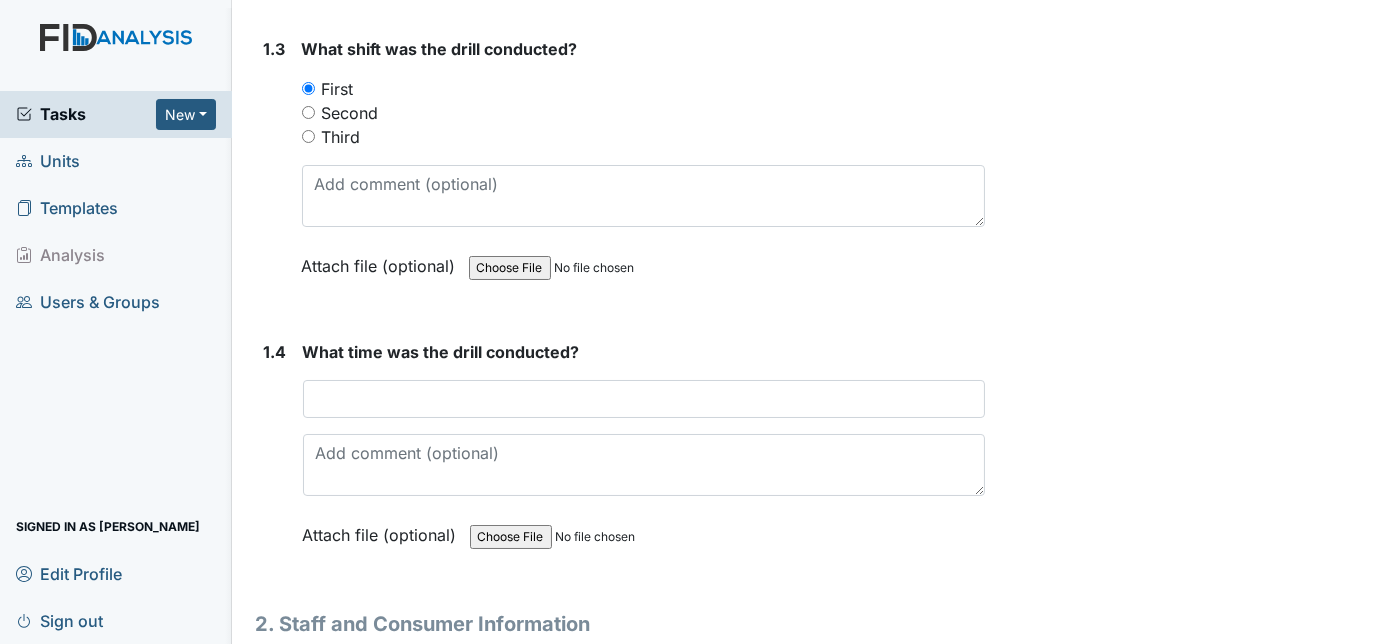 scroll, scrollTop: 1054, scrollLeft: 0, axis: vertical 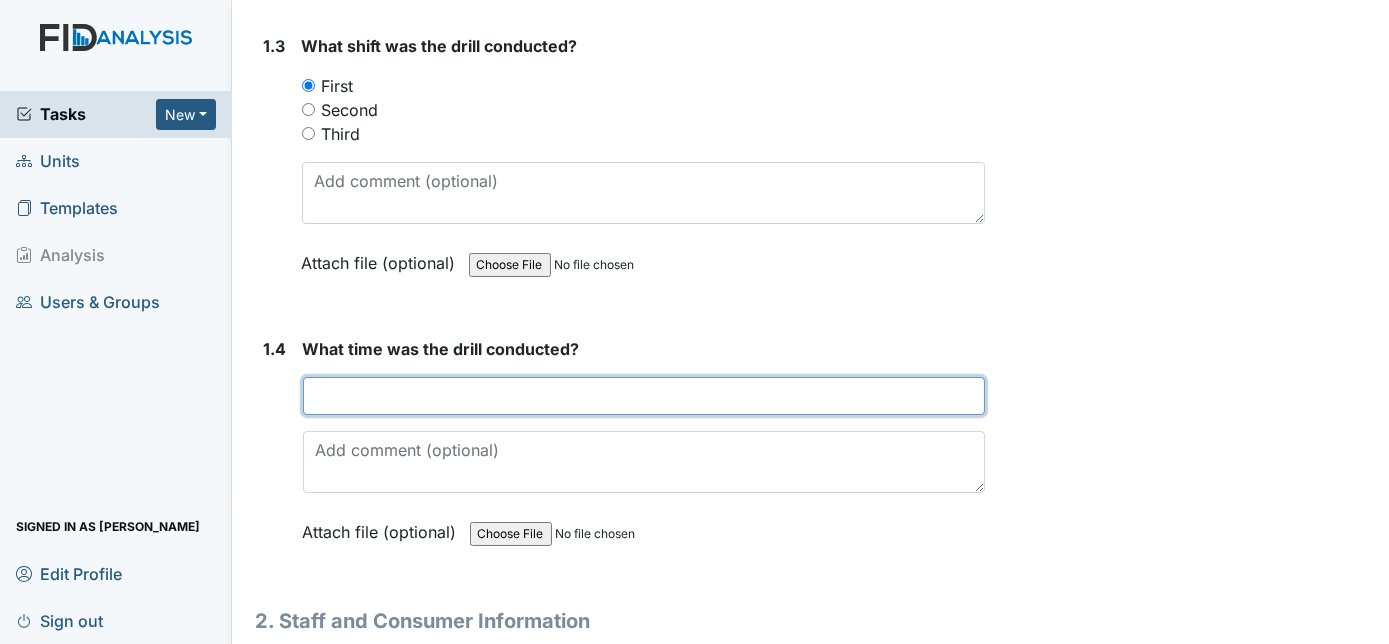 click at bounding box center (644, 396) 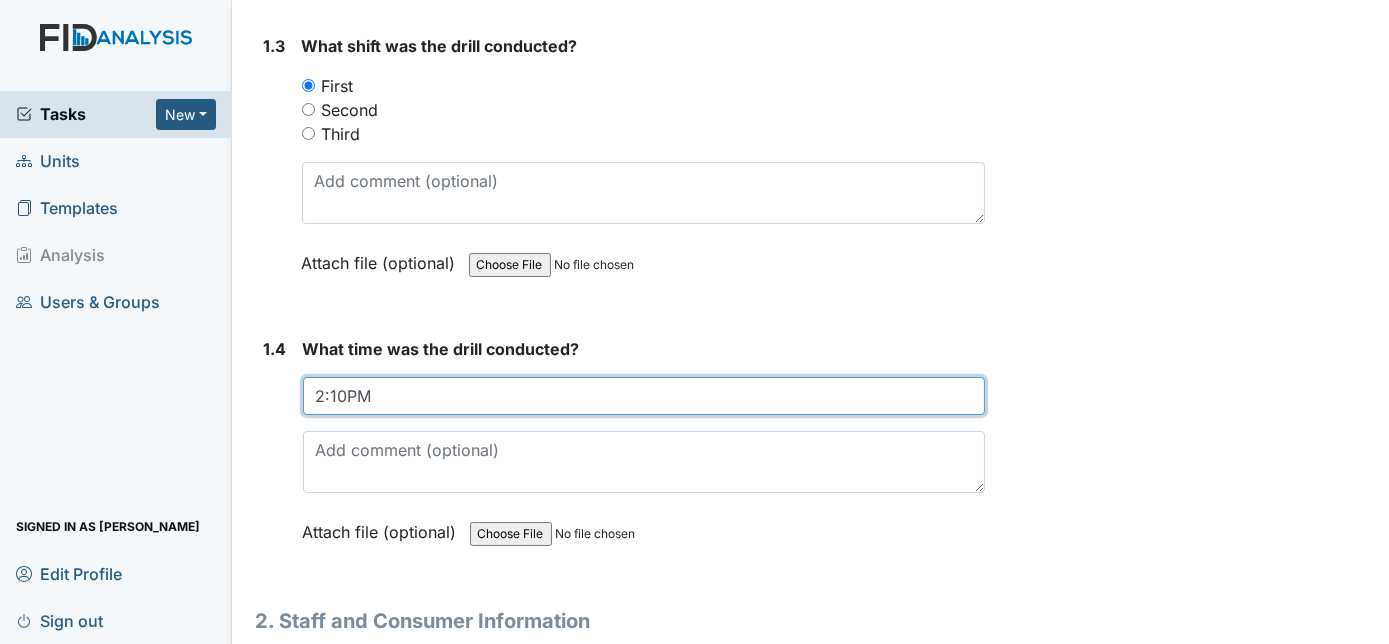 type on "2:10PM" 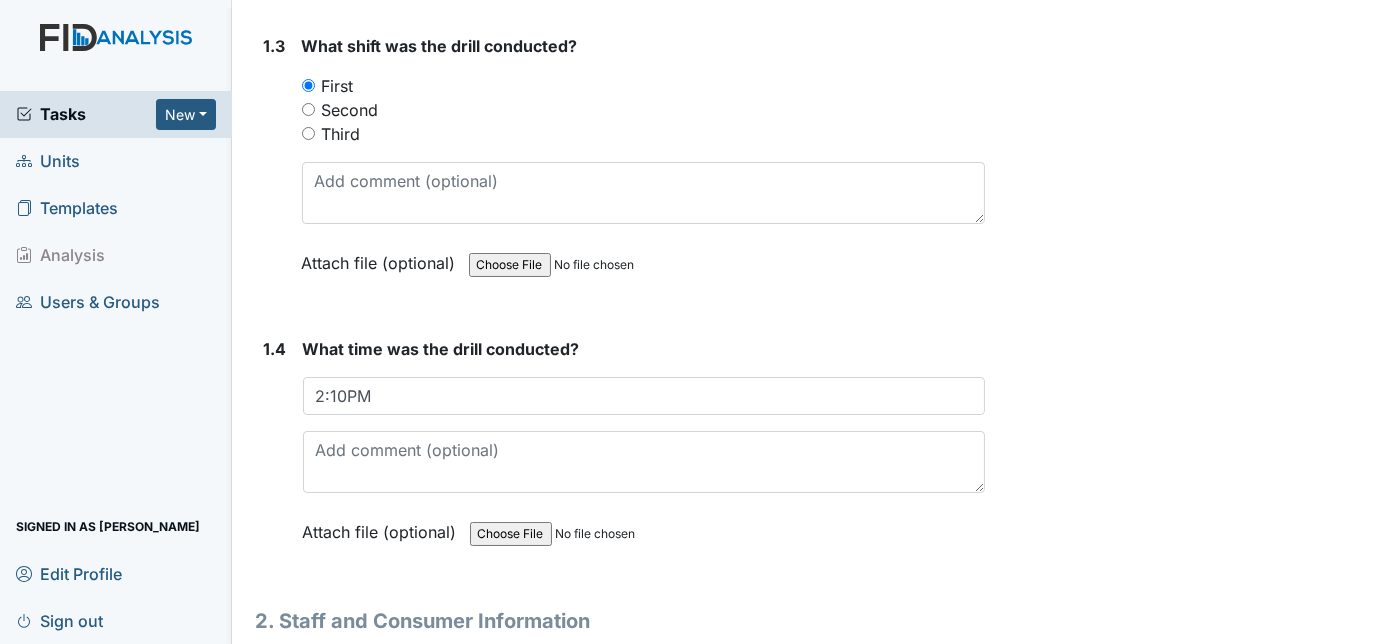 click on "1.4" at bounding box center [275, 455] 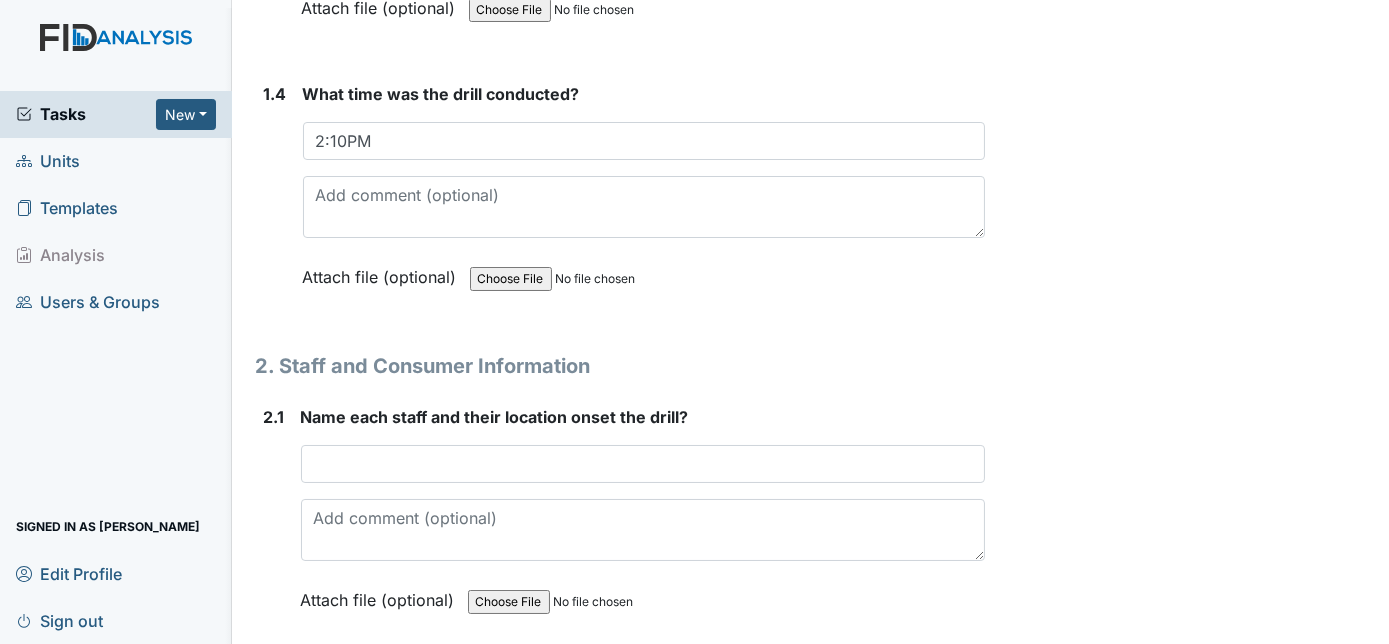 scroll, scrollTop: 1345, scrollLeft: 0, axis: vertical 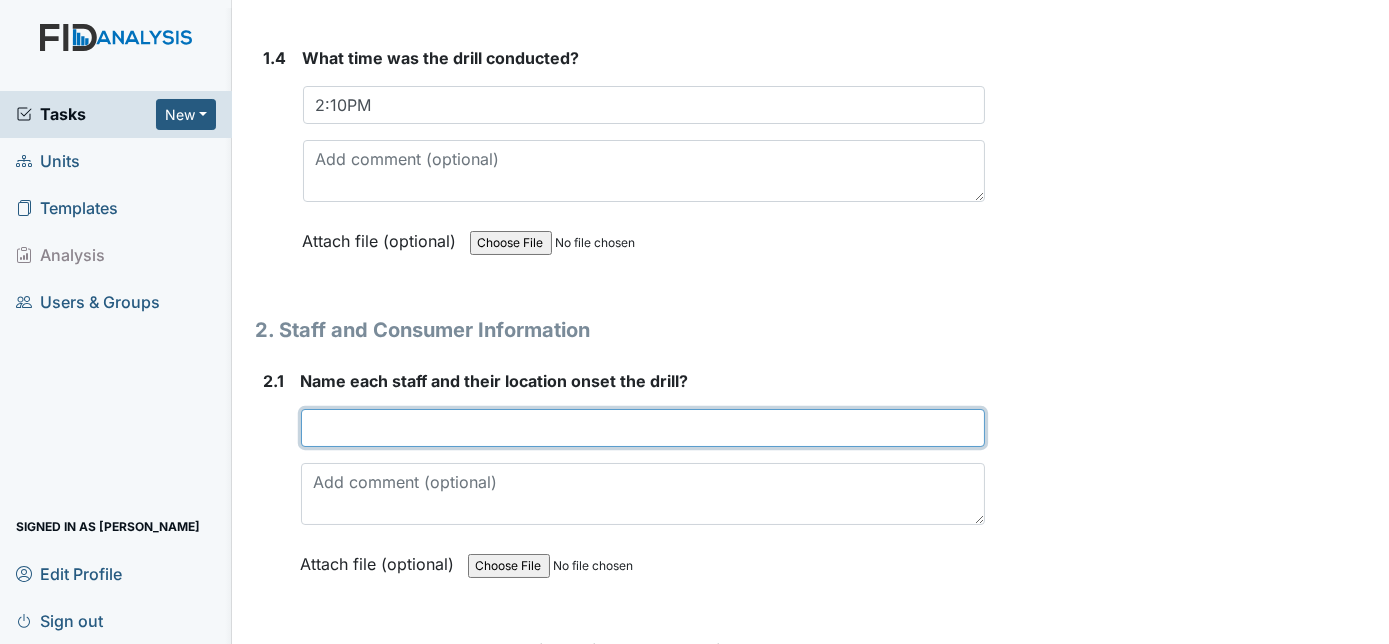 click at bounding box center [643, 428] 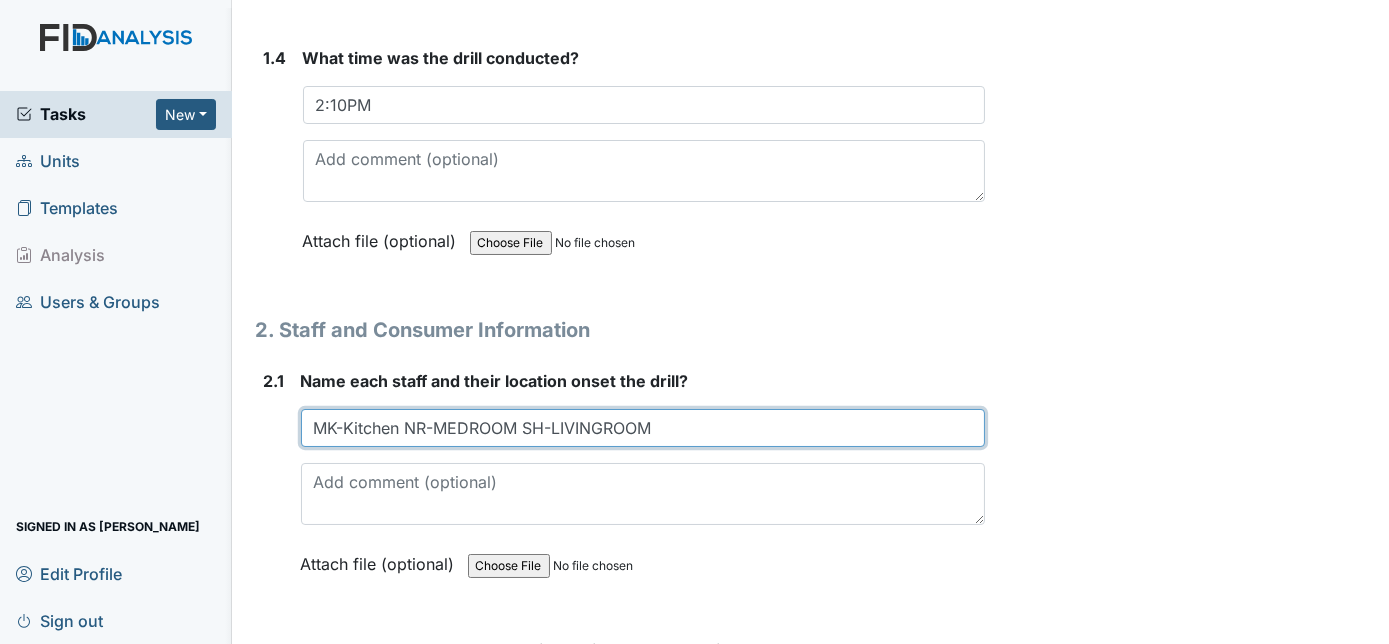 type on "MK-Kitchen NR-MEDROOM SH-LIVINGROOM" 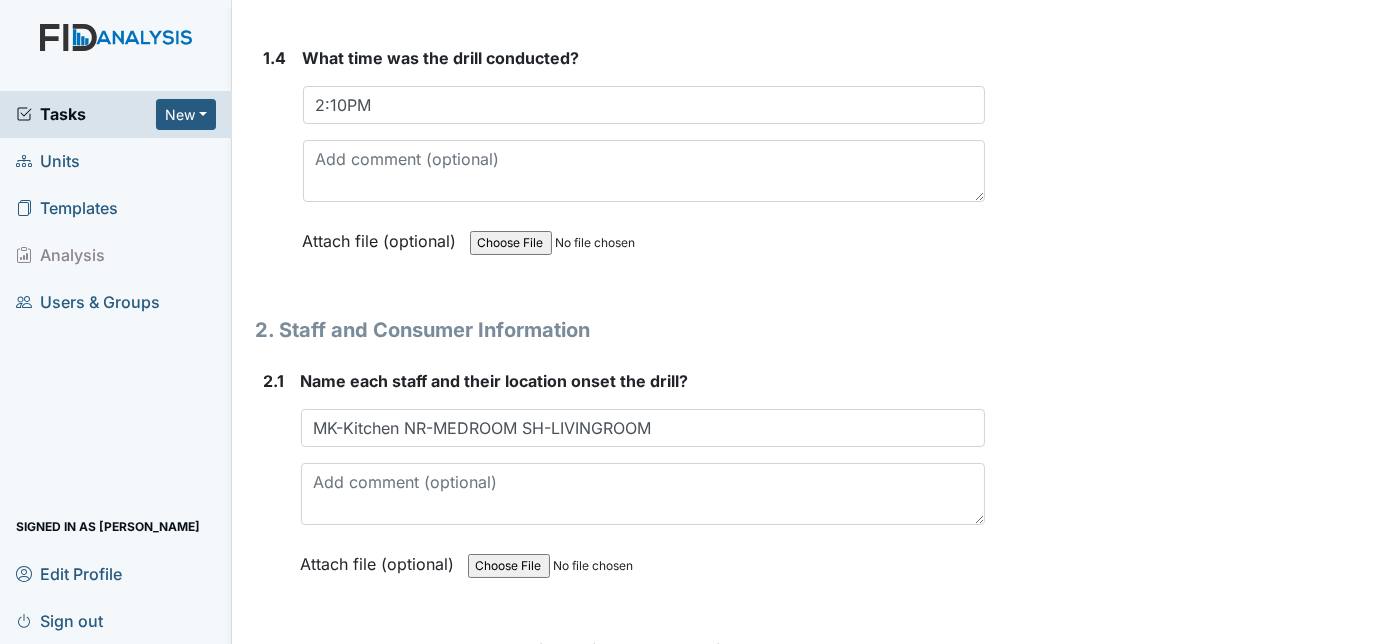 click on "1.4" at bounding box center (275, 164) 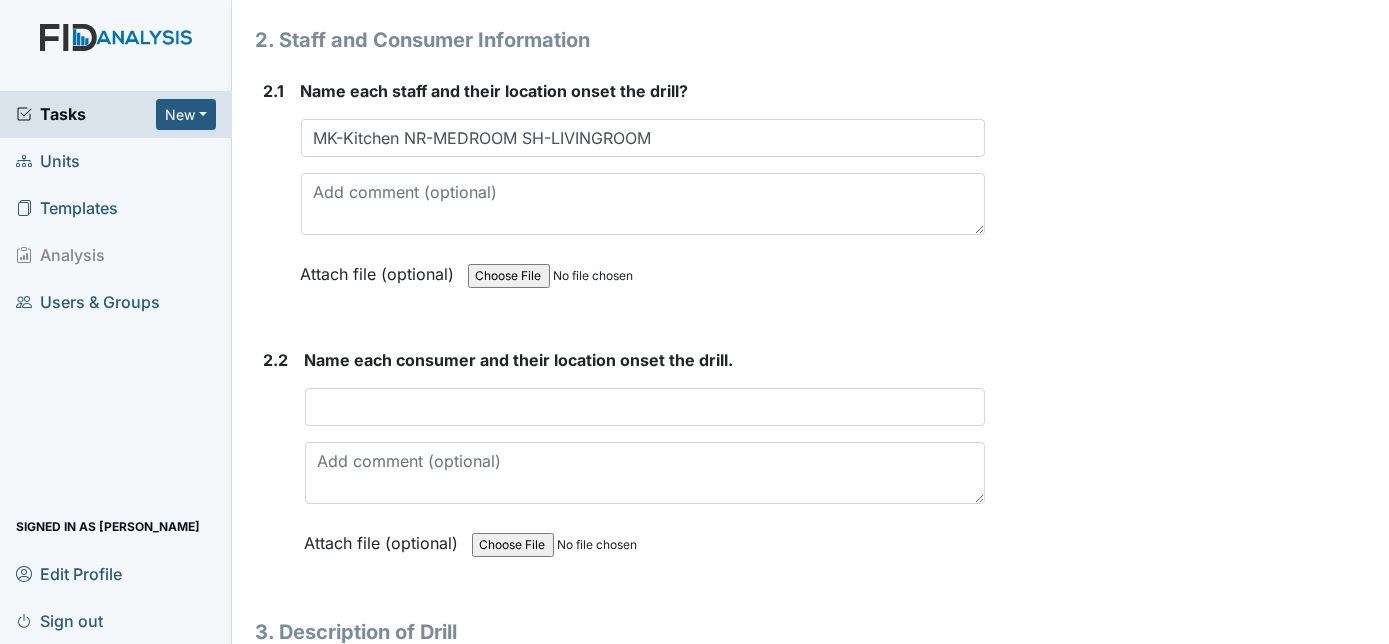 scroll, scrollTop: 1636, scrollLeft: 0, axis: vertical 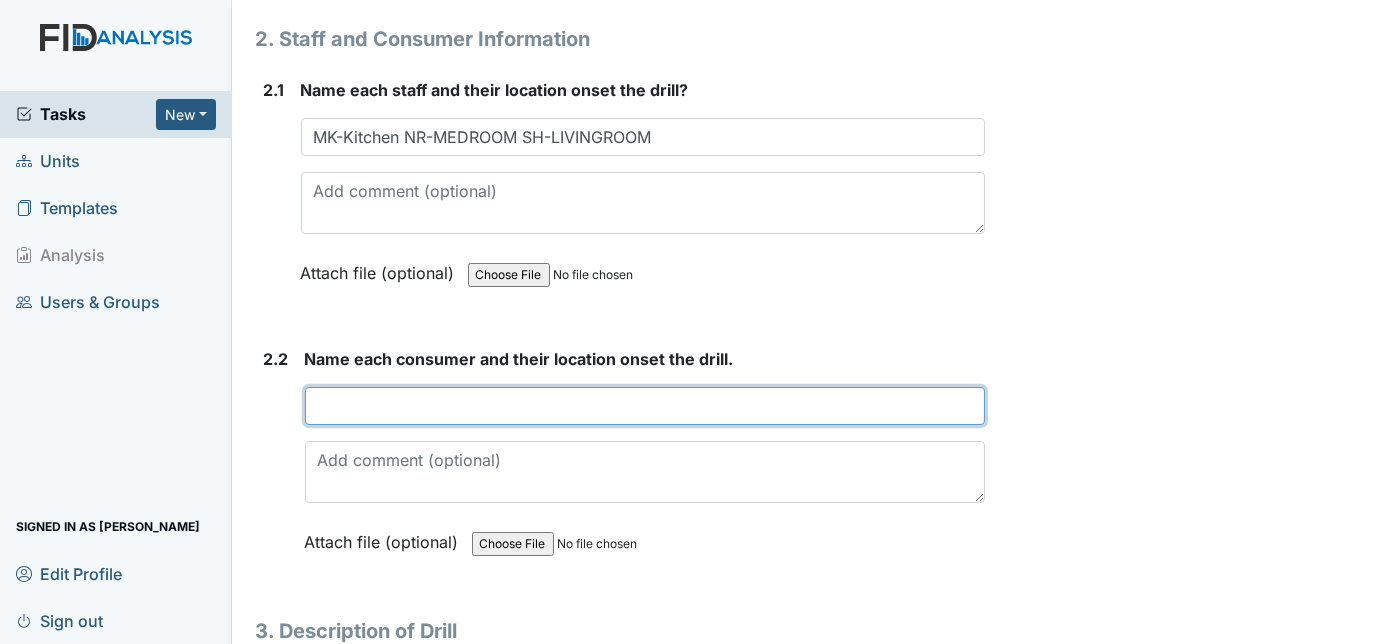 click at bounding box center [645, 406] 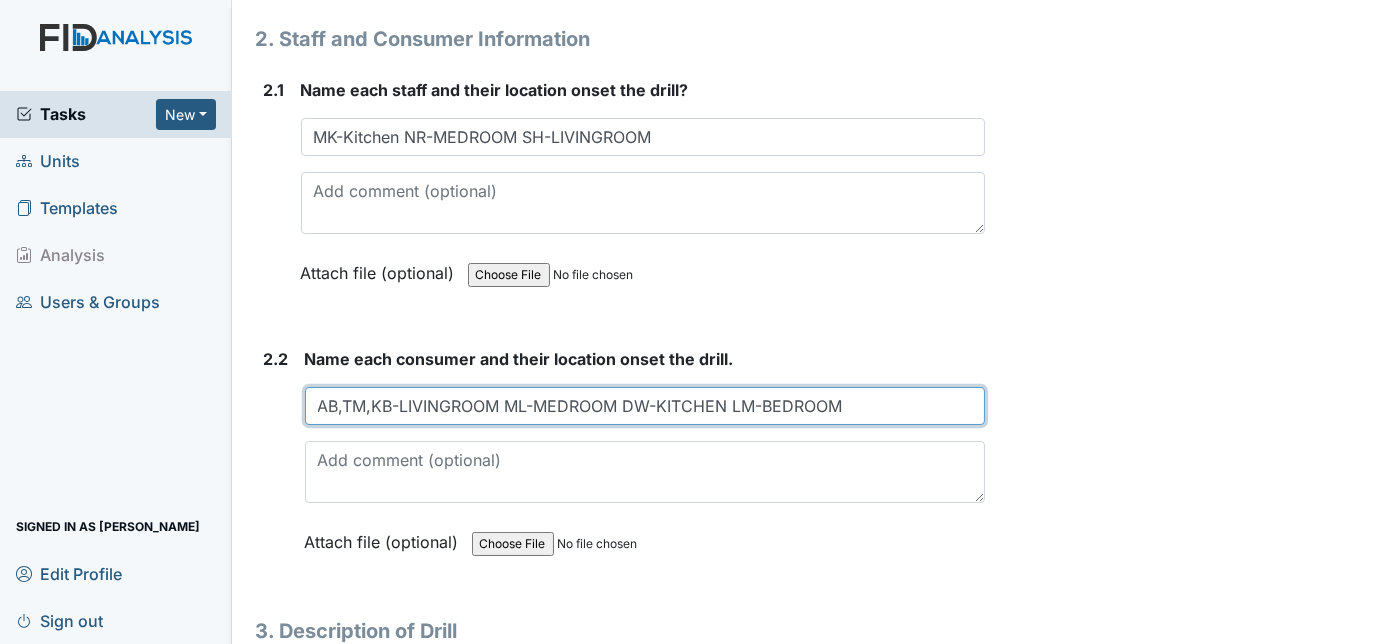 type on "AB,TM,KB-LIVINGROOM ML-MEDROOM DW-KITCHEN LM-BEDROOM" 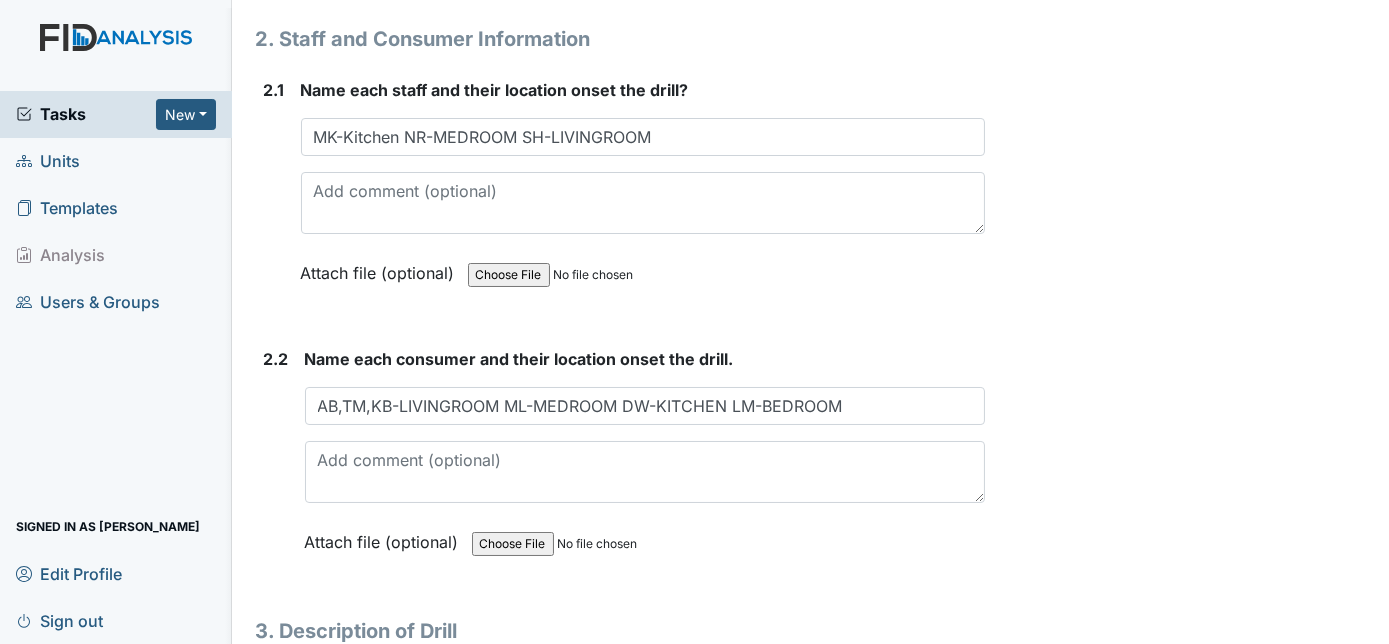 click on "2.2" at bounding box center (276, 465) 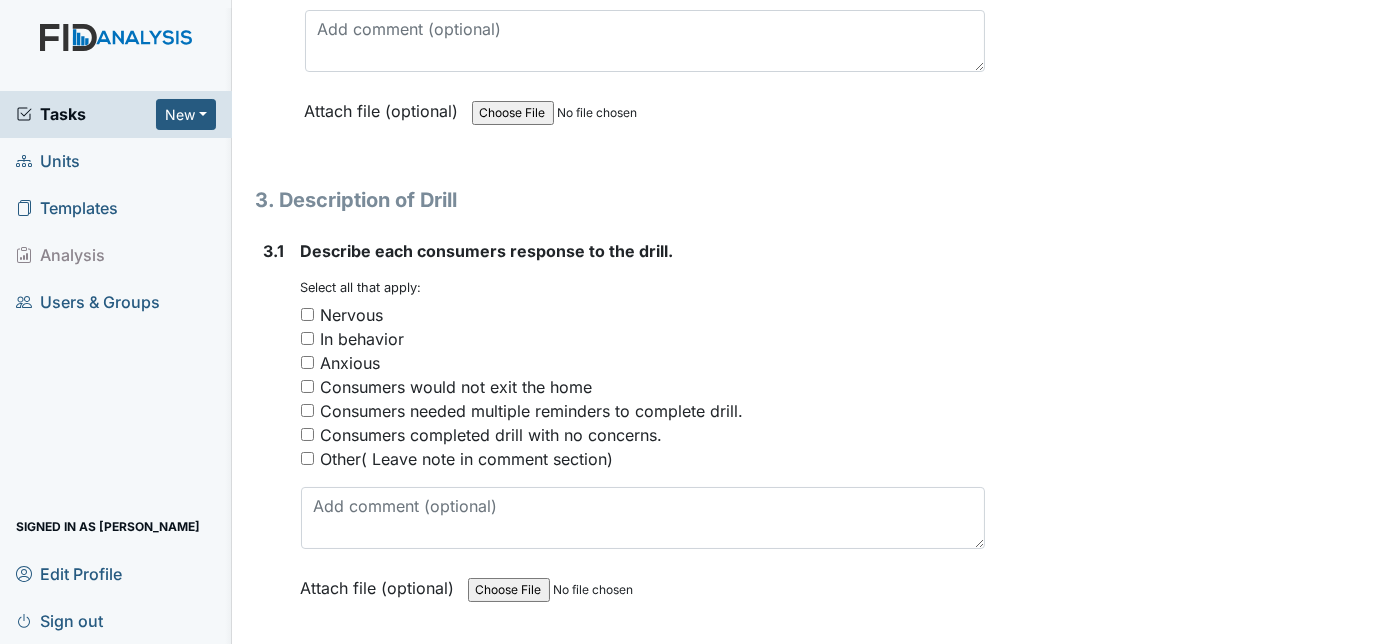 scroll, scrollTop: 2072, scrollLeft: 0, axis: vertical 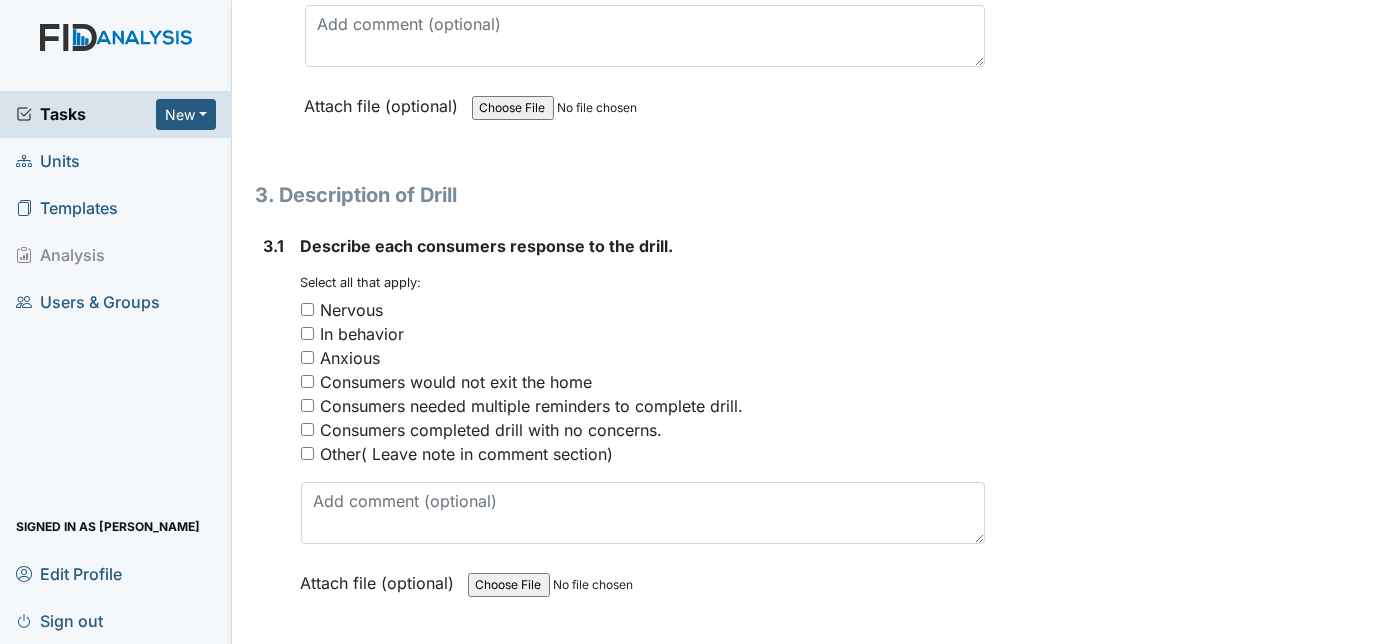 click on "1. Drill Information
1.1
What drill is being conducted?
You must select one of the below options.
January- Bomb Threat
February- Epidemic
March-Tornado
April- Missing Consumer
May- Natrual Disaster
June-Workplace Violence
July- Wild Fire
August- Fire Drill (2am-4am)
September - Evacuation
October- Medical Emergency
November- Hazmat
December- Utility Failure
Attach file (optional)
You can upload .pdf, .txt, .jpg, .jpeg, .png, .csv, .xls, or .doc files under 100MB.
1.2
What date was the drill conducted?
2025-07-17
Attach file (optional)
You can upload .pdf, .txt, .jpg, .jpeg, .png, .csv, .xls, or .doc files under 100MB.
1.3
What shift was the drill conducted?
You must select one of the below options.
First
Second
Third" at bounding box center [621, -11] 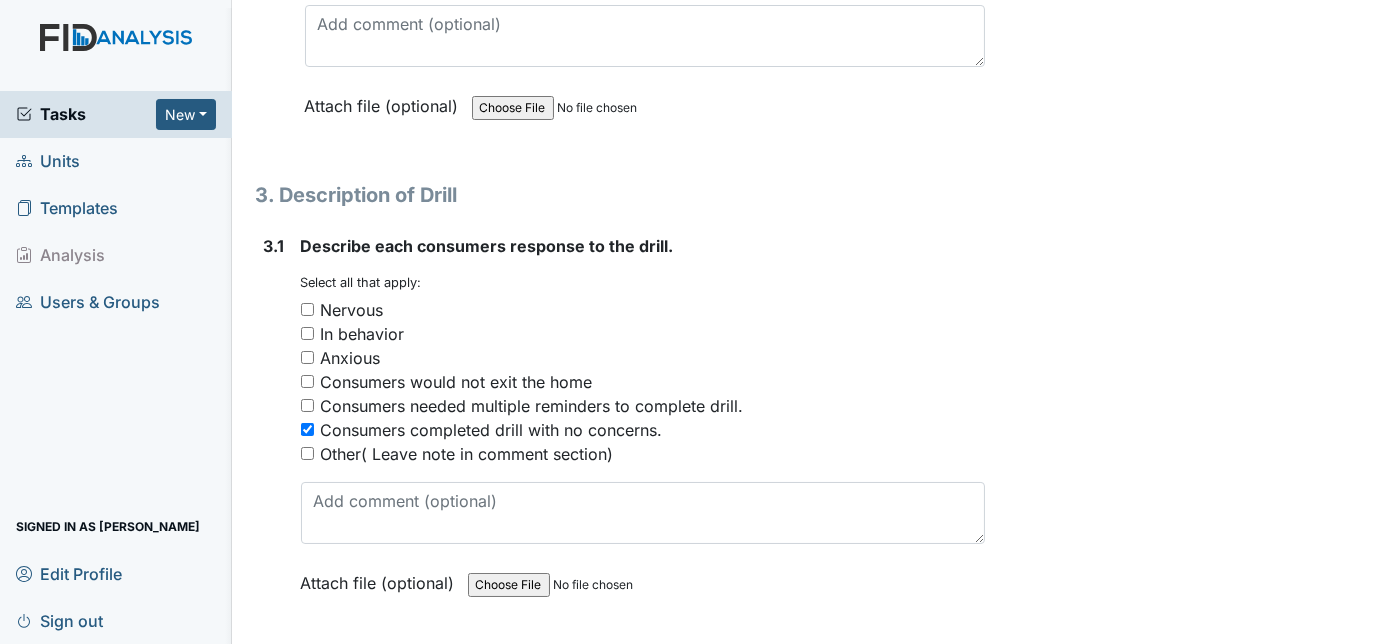 click on "3.1" at bounding box center (274, 429) 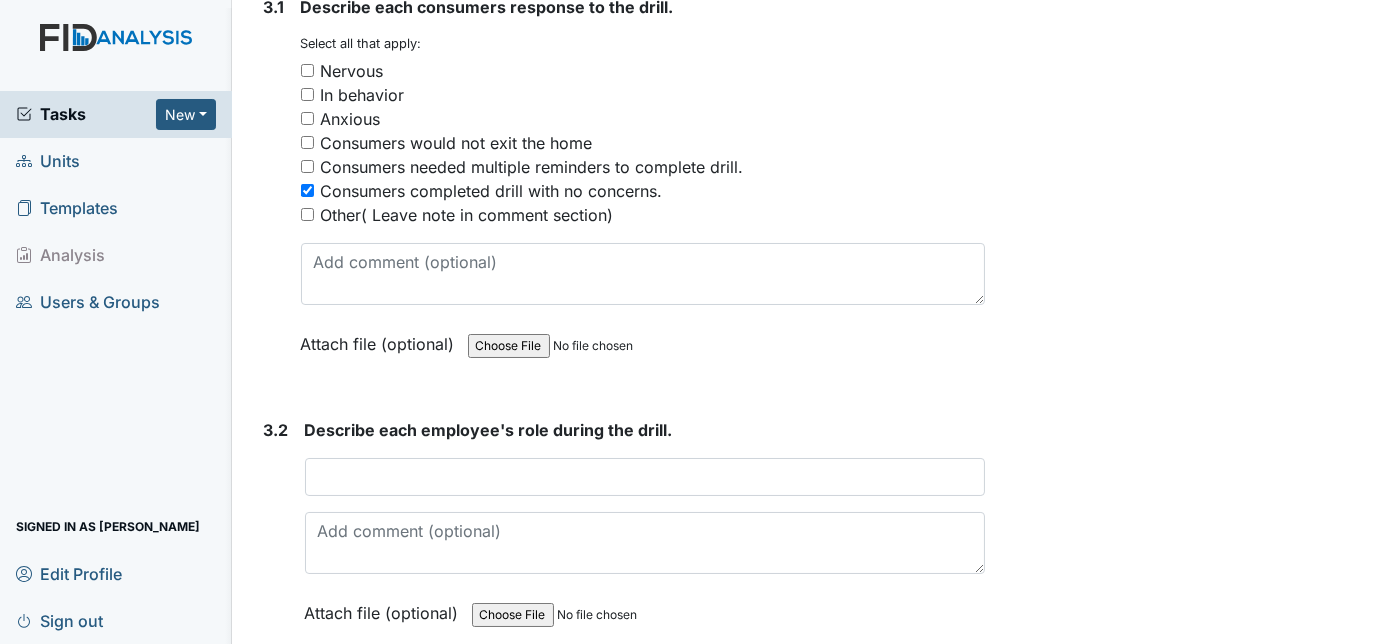 scroll, scrollTop: 2327, scrollLeft: 0, axis: vertical 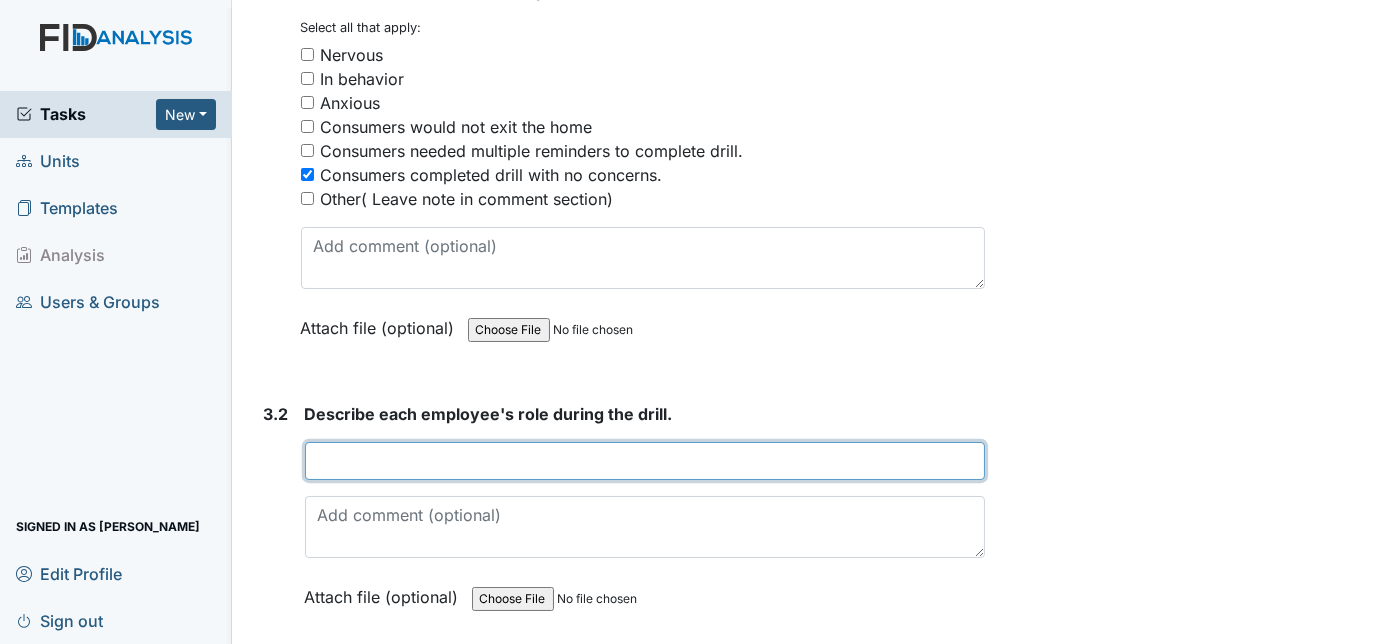 click at bounding box center (645, 461) 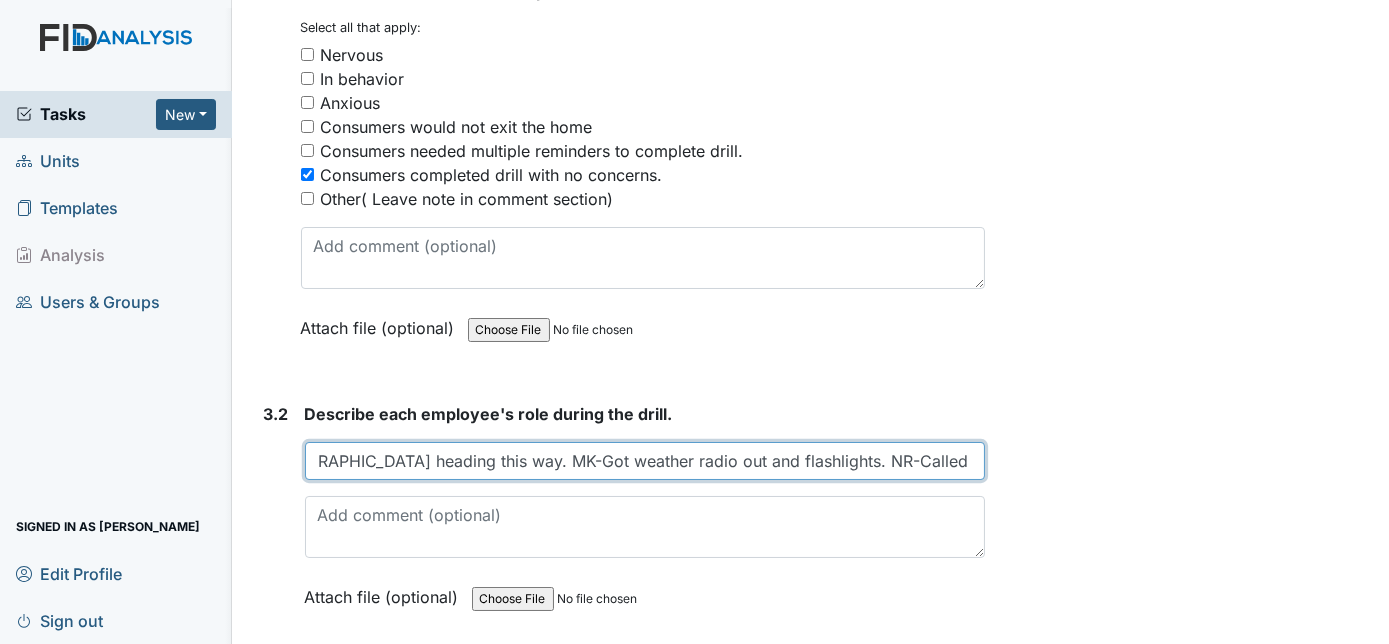 scroll, scrollTop: 0, scrollLeft: 358, axis: horizontal 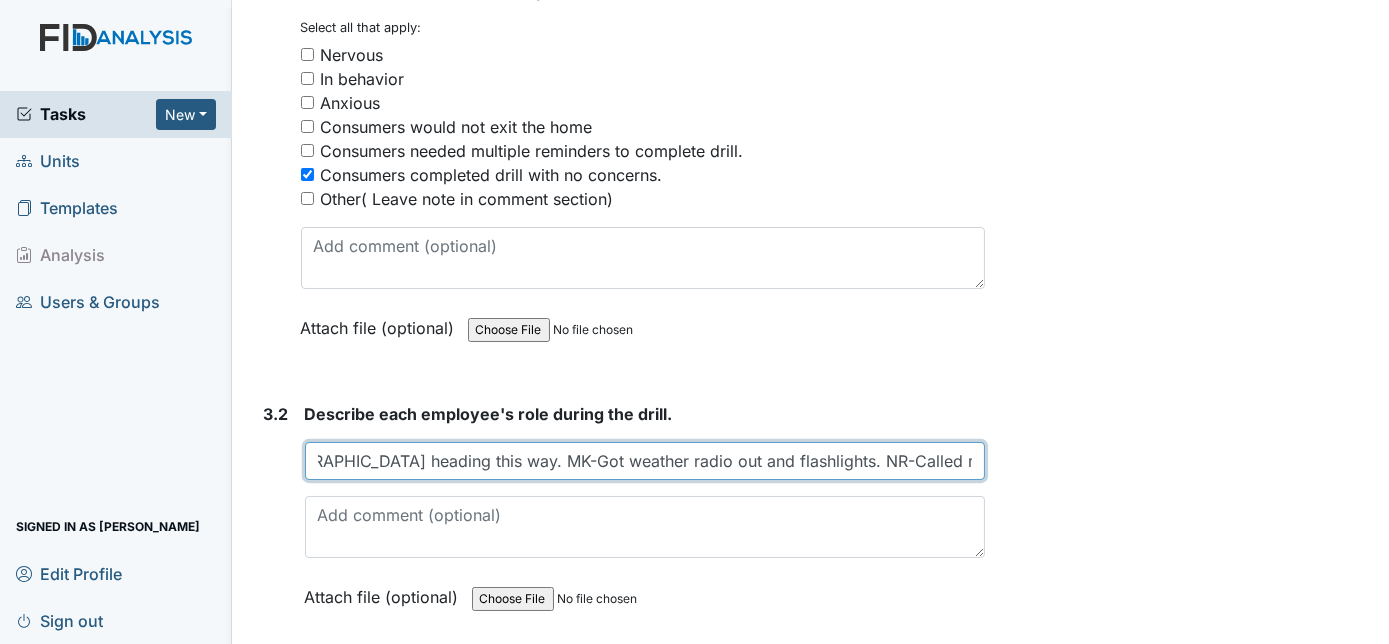 type on "SH-Got the call saying a wildfire was in New Bern heading this way. MK-Got weather radio out and flashlights. NR-Called managment" 